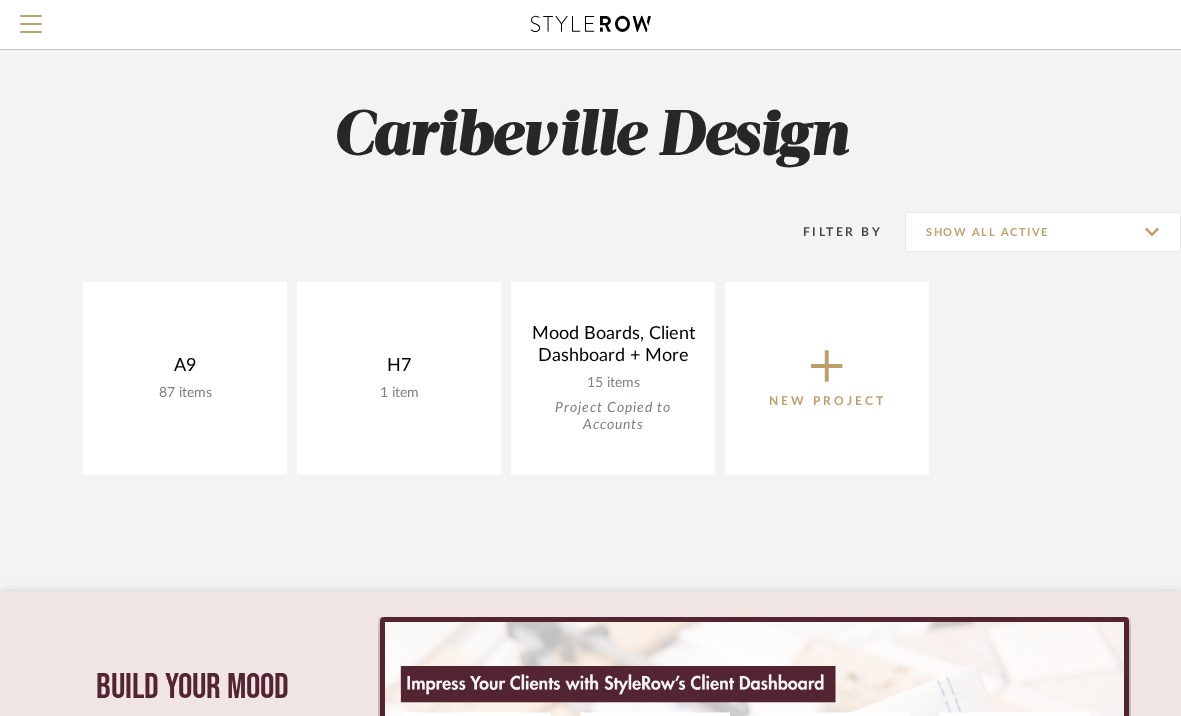 scroll, scrollTop: 106, scrollLeft: 0, axis: vertical 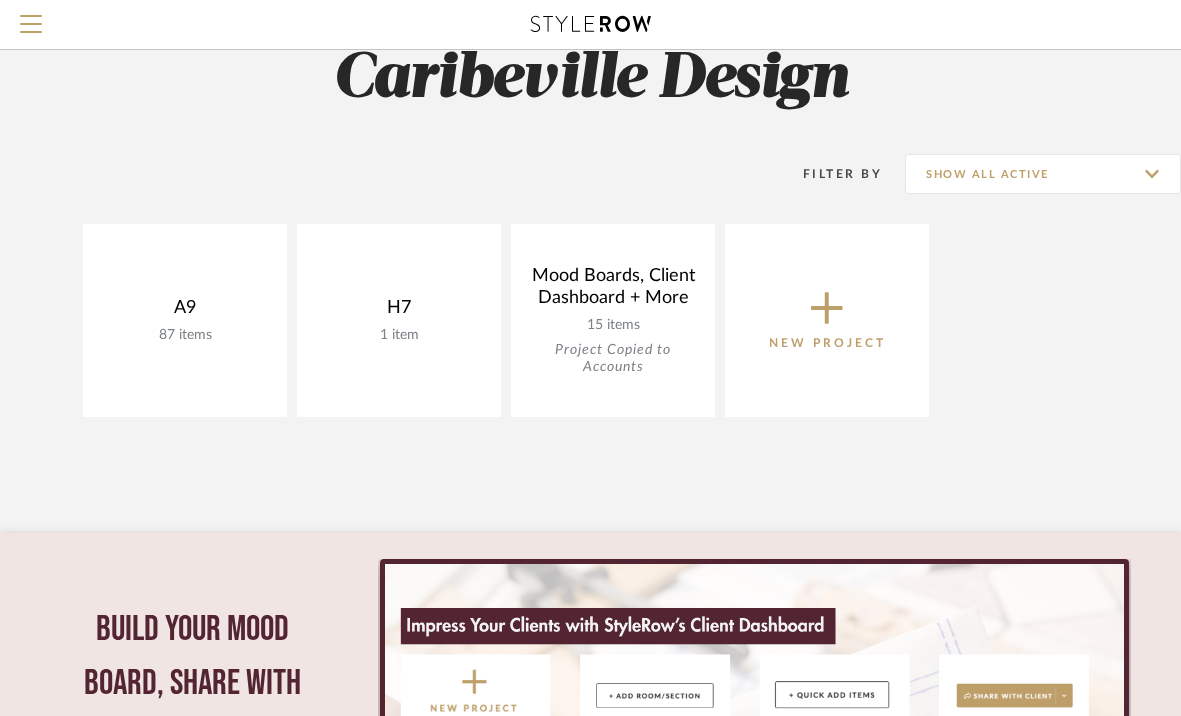 click 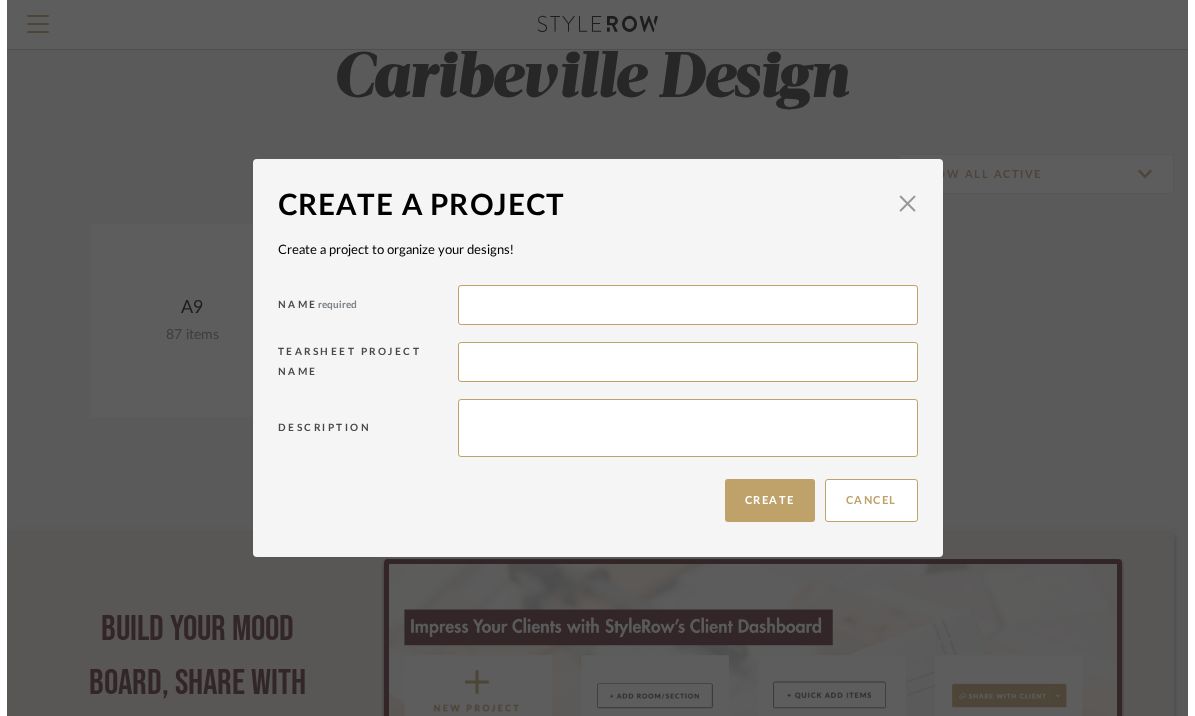 scroll, scrollTop: 0, scrollLeft: 0, axis: both 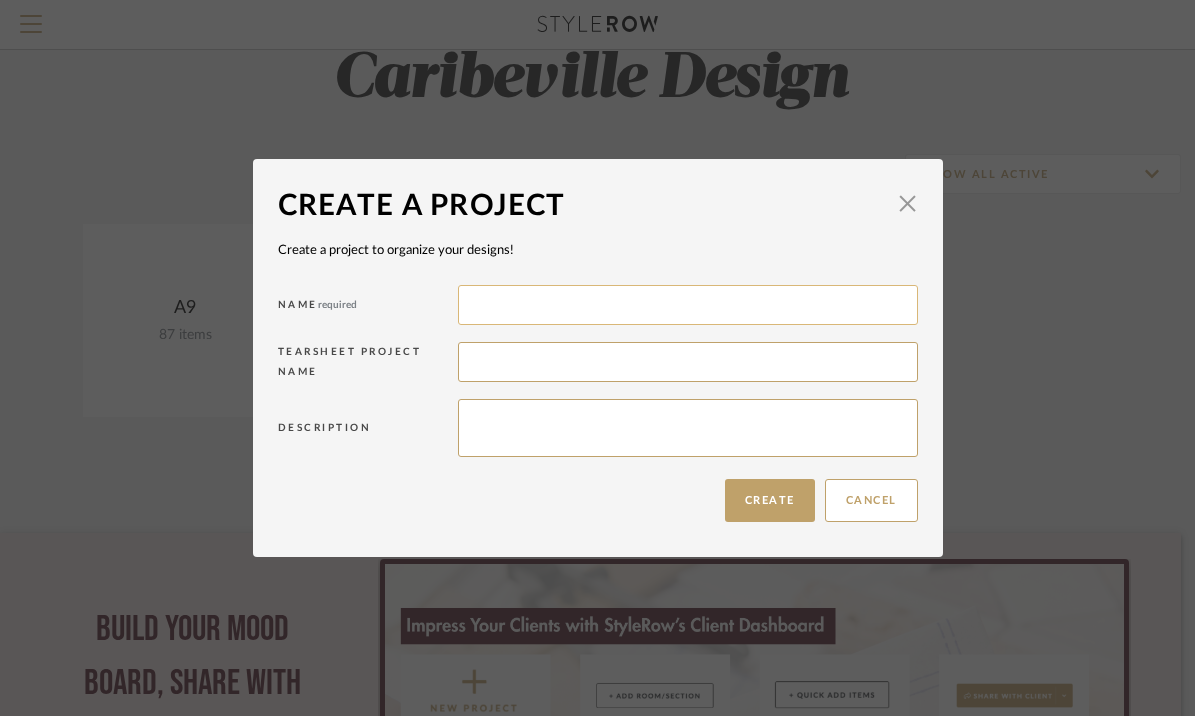 click at bounding box center [688, 305] 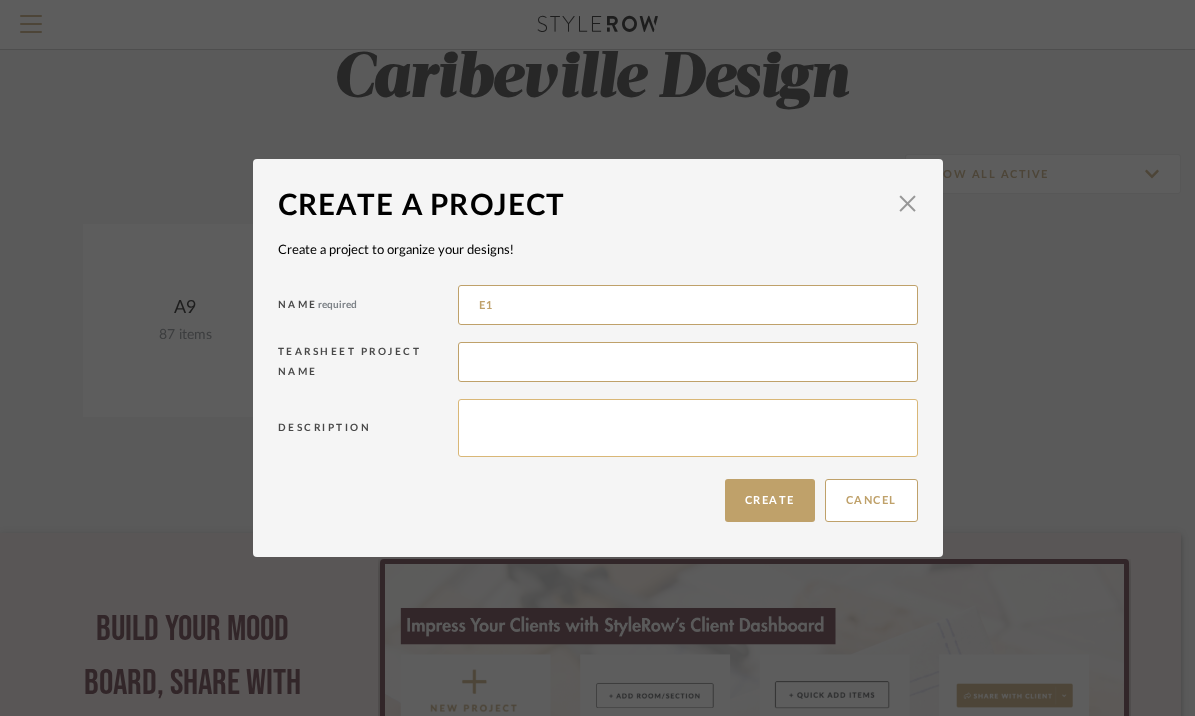 type on "E1" 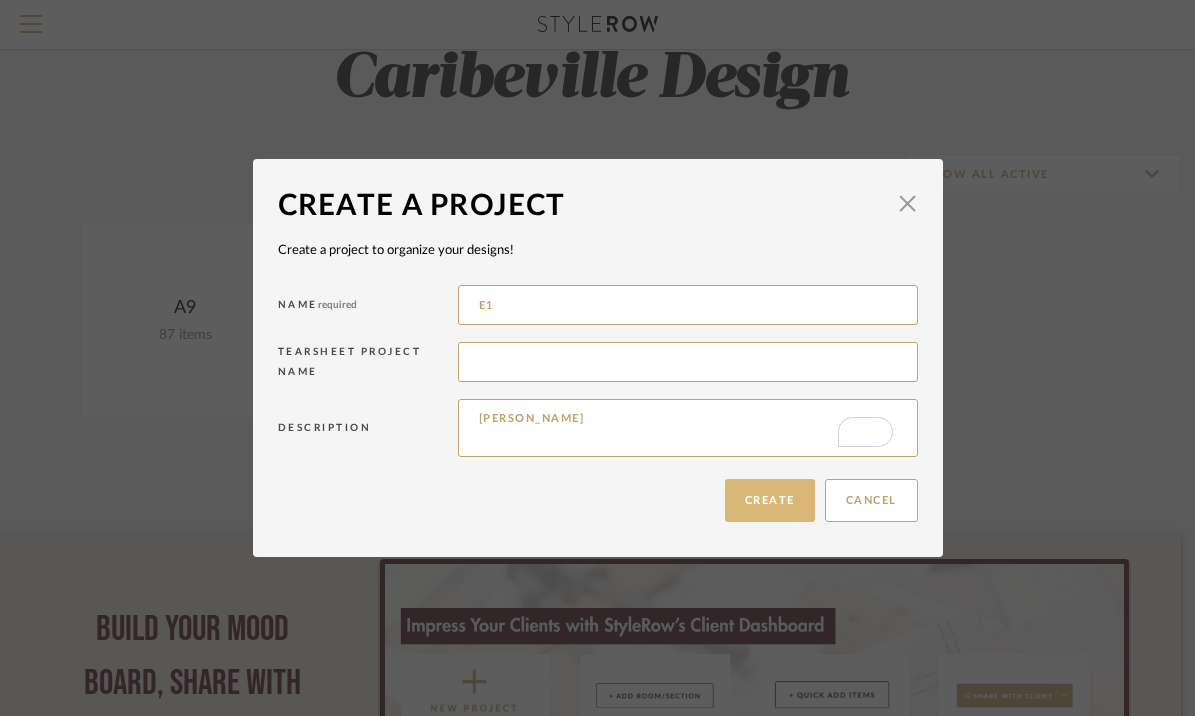 type on "[PERSON_NAME]" 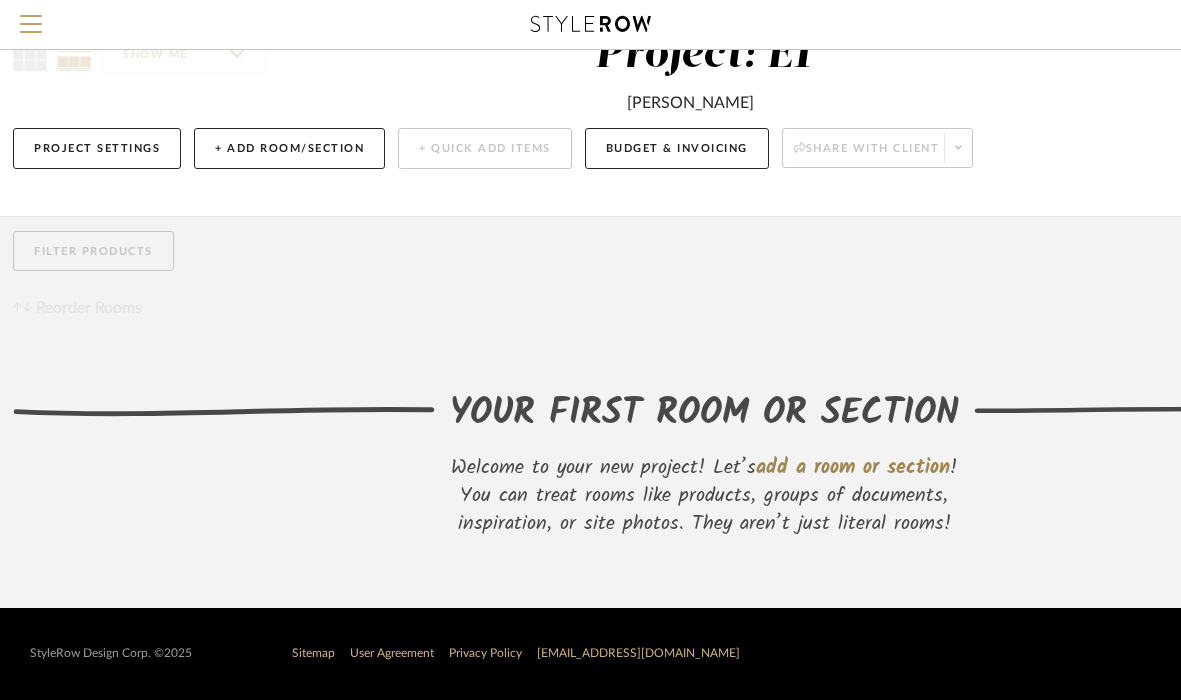 scroll, scrollTop: 80, scrollLeft: 0, axis: vertical 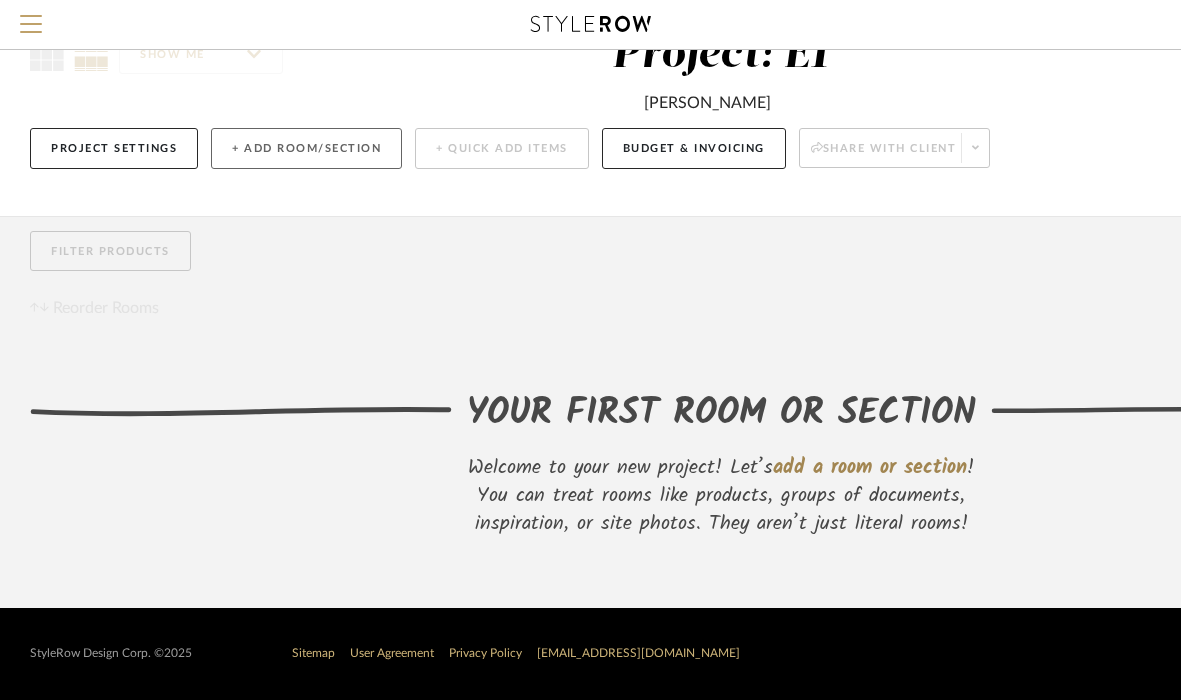 click on "+ Add Room/Section" 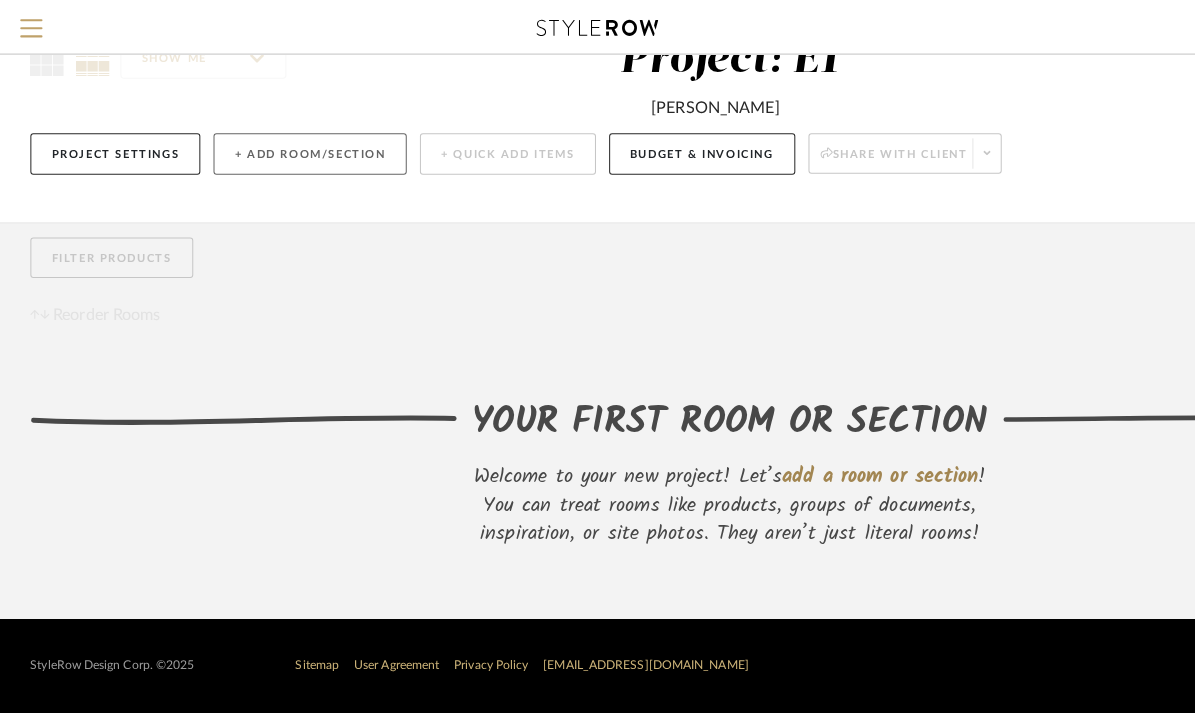 scroll, scrollTop: 0, scrollLeft: 0, axis: both 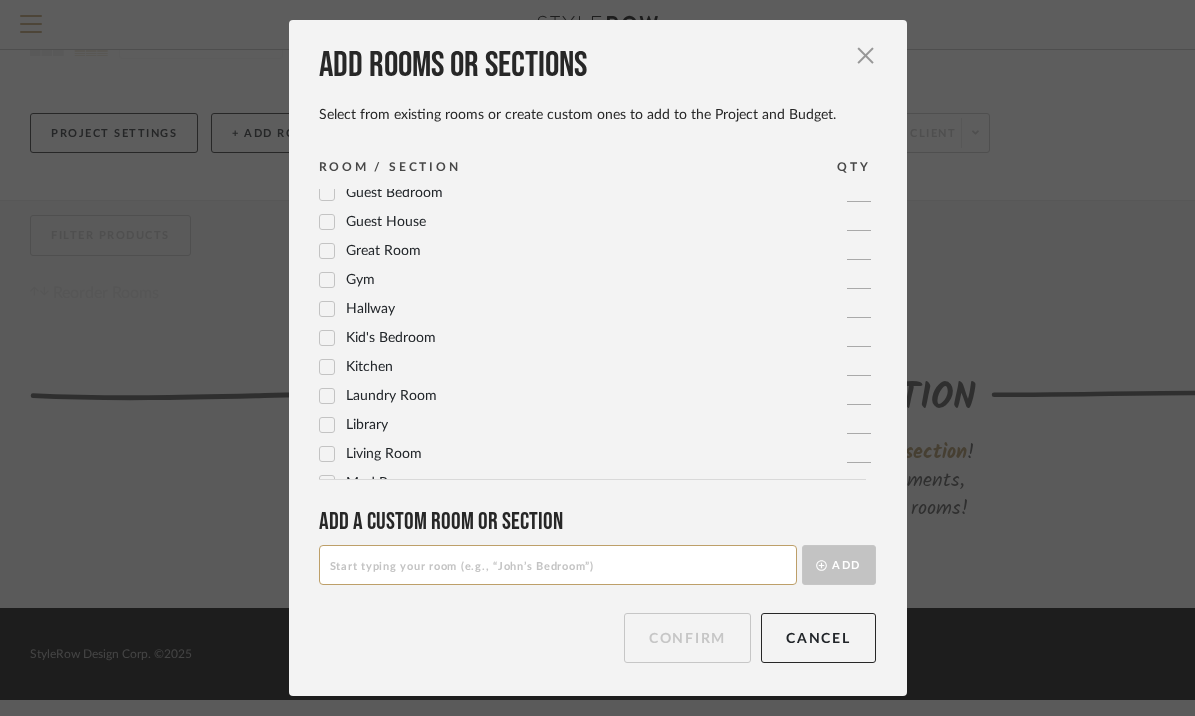 click on "Living Room" at bounding box center [384, 454] 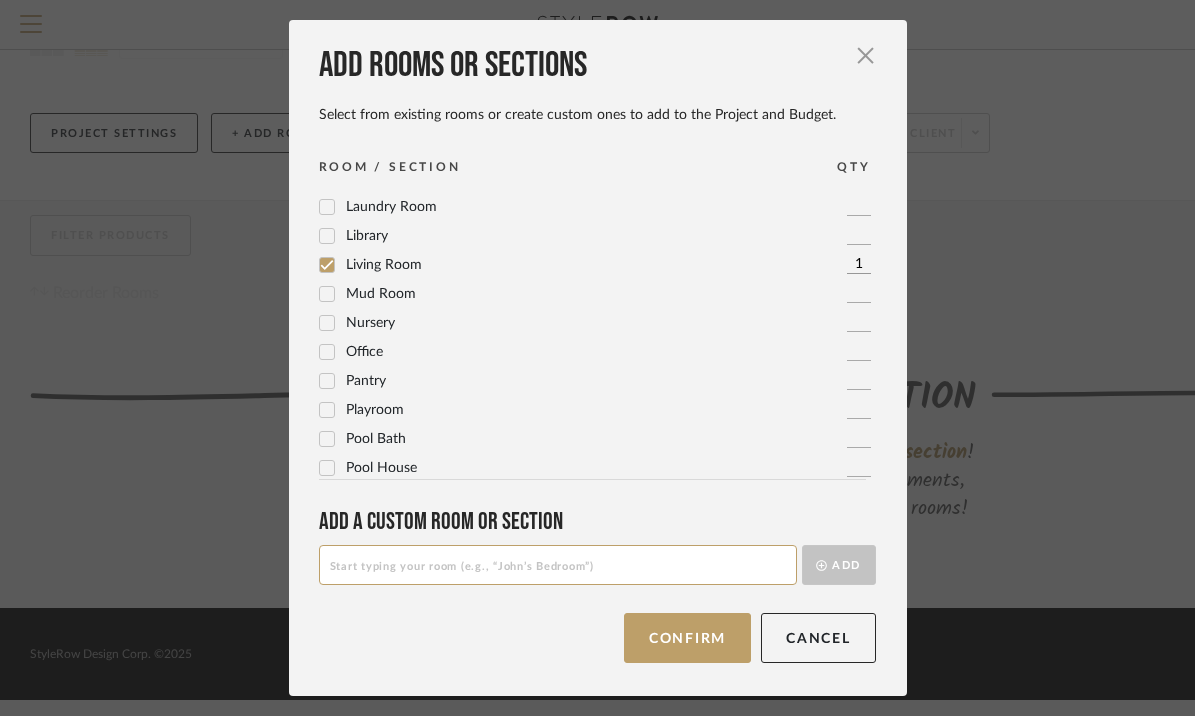 scroll, scrollTop: 667, scrollLeft: 0, axis: vertical 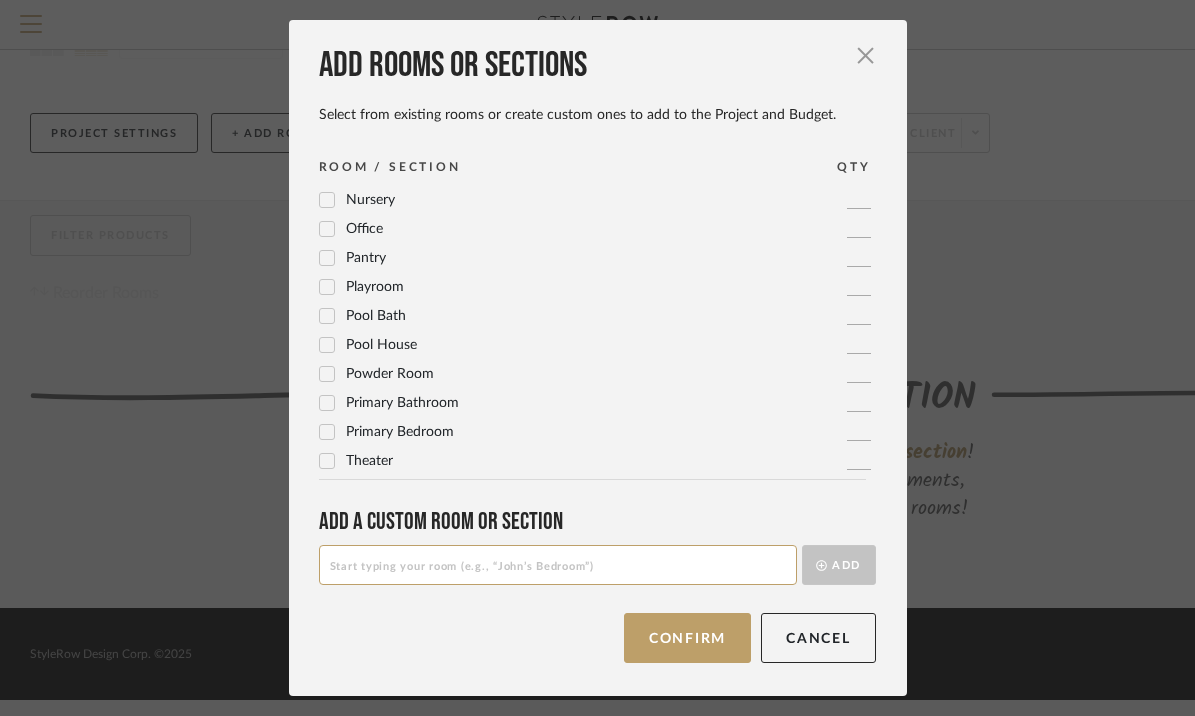 click on "Primary Bedroom" at bounding box center [400, 432] 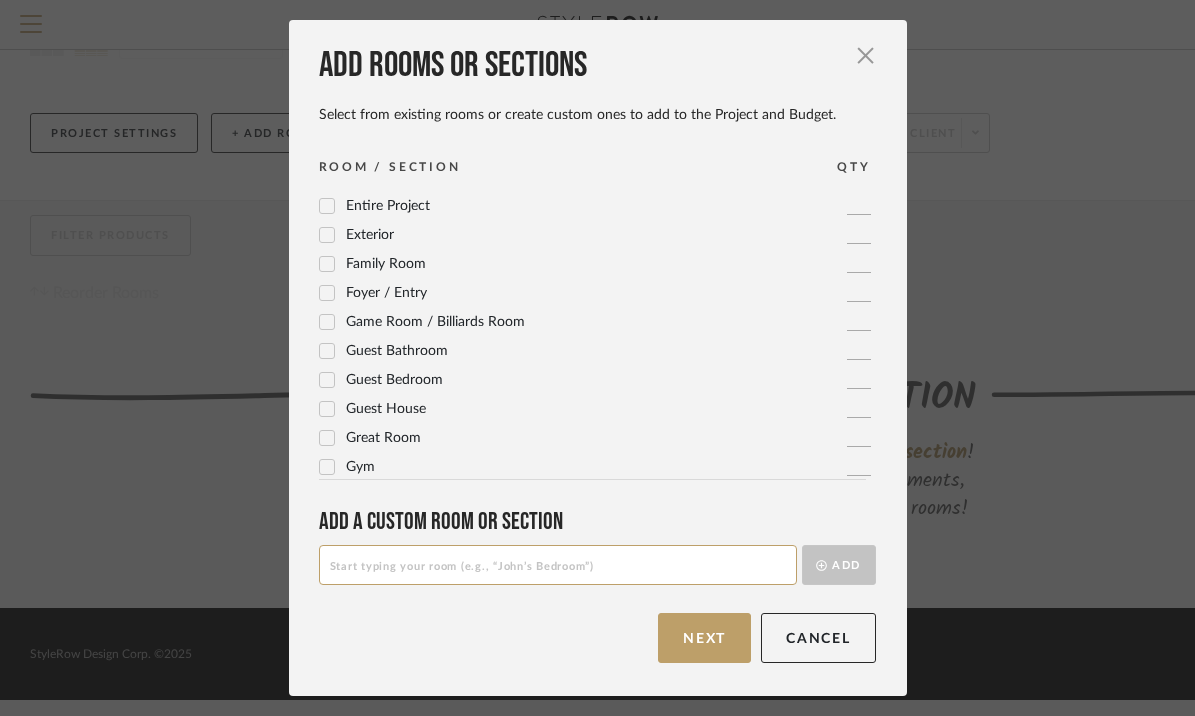 scroll, scrollTop: 173, scrollLeft: 0, axis: vertical 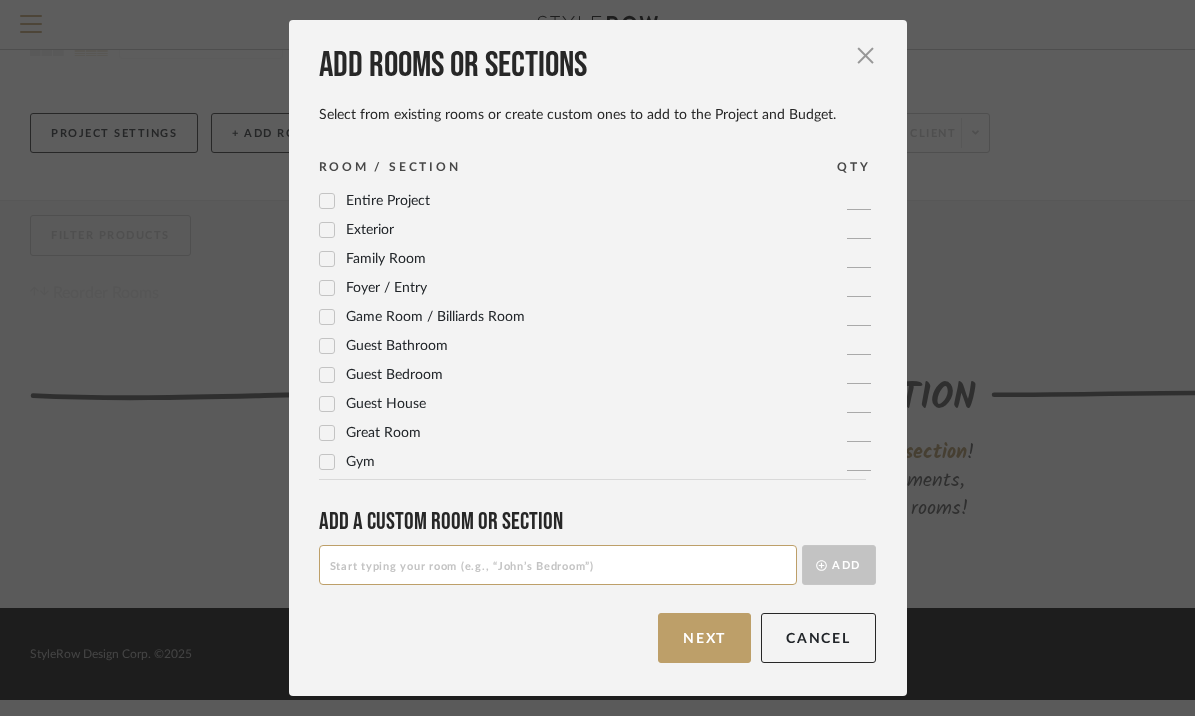 click on "Guest Bedroom" at bounding box center (394, 375) 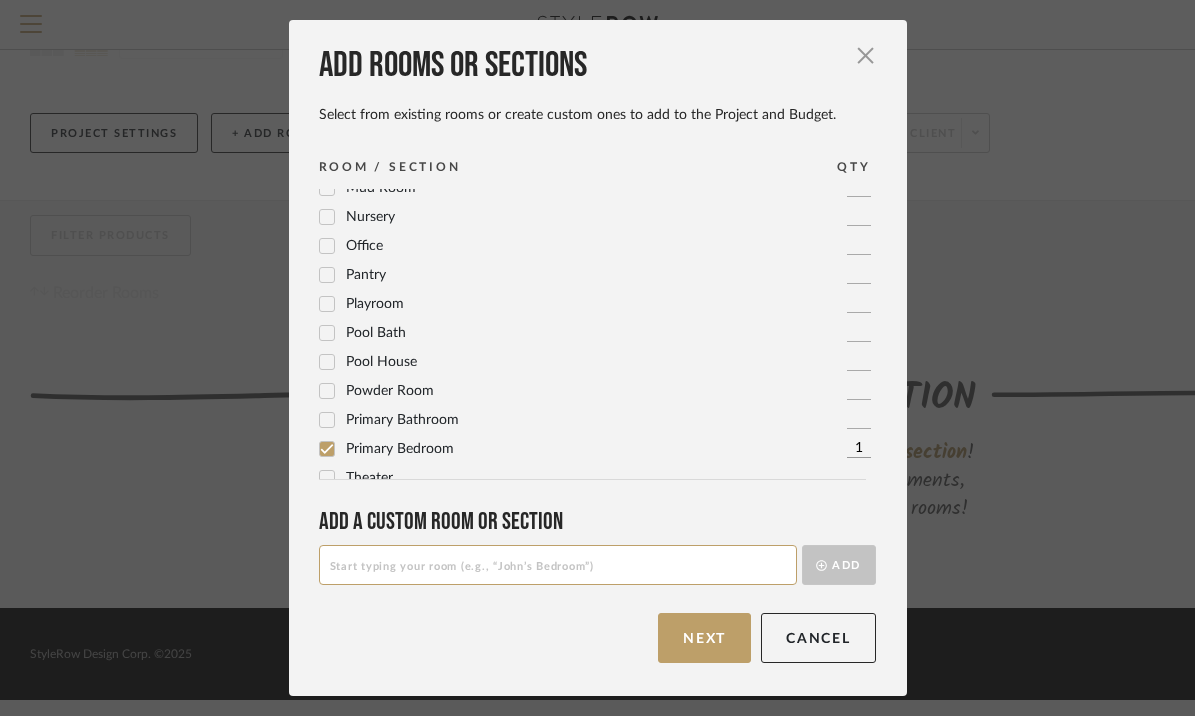 scroll, scrollTop: 667, scrollLeft: 0, axis: vertical 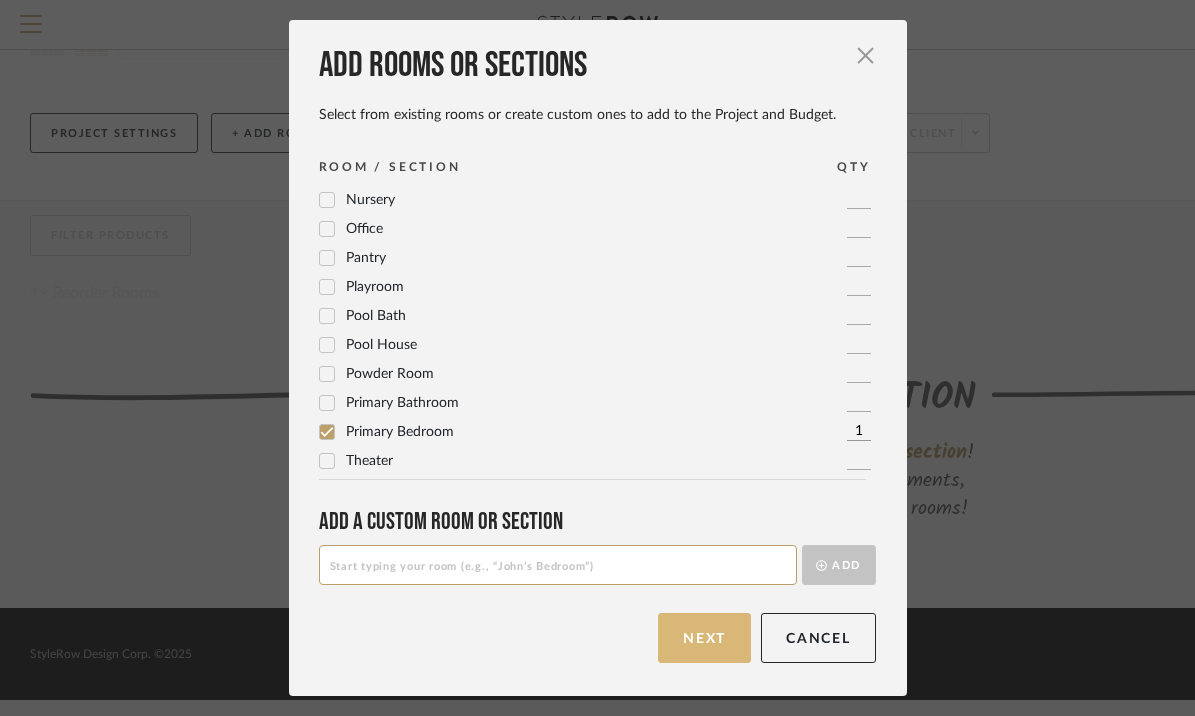 click on "Next" at bounding box center [704, 638] 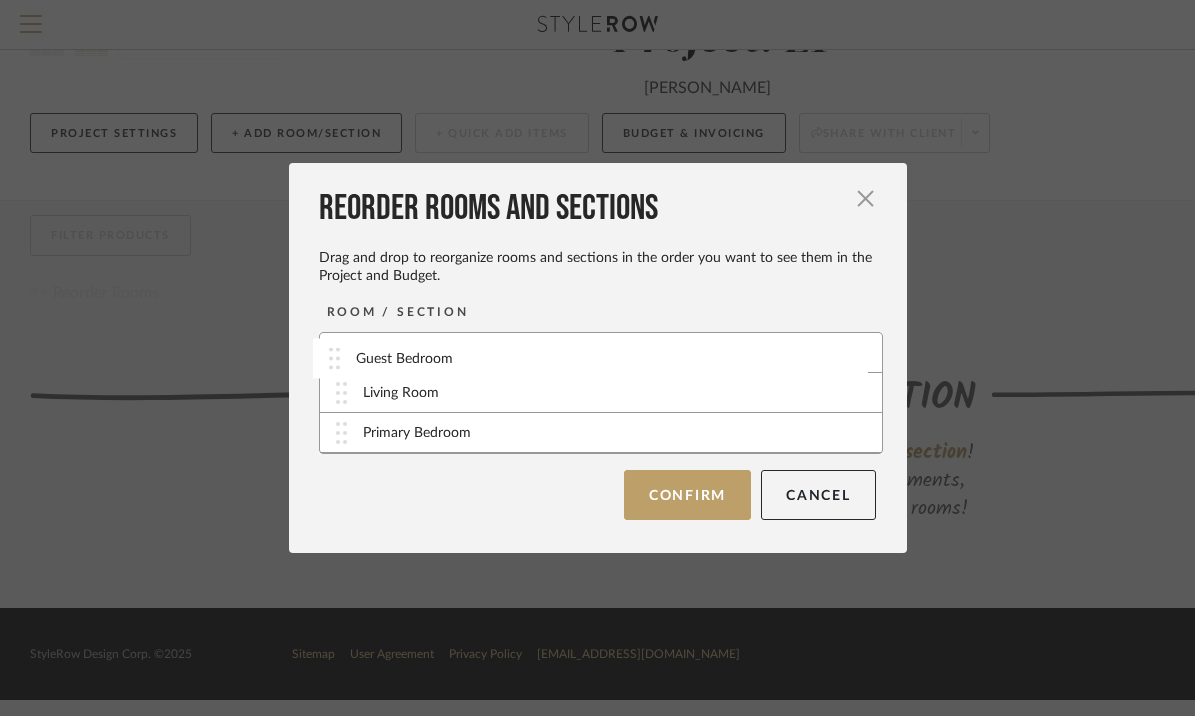 type 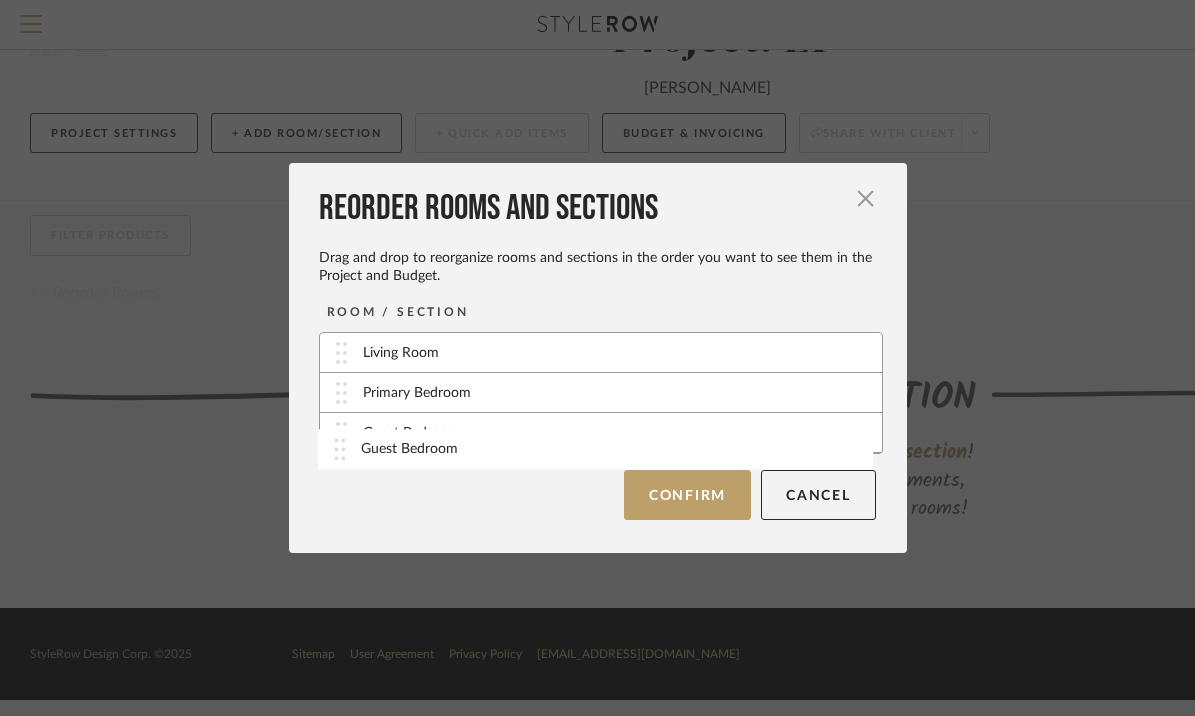 drag, startPoint x: 402, startPoint y: 353, endPoint x: 407, endPoint y: 447, distance: 94.13288 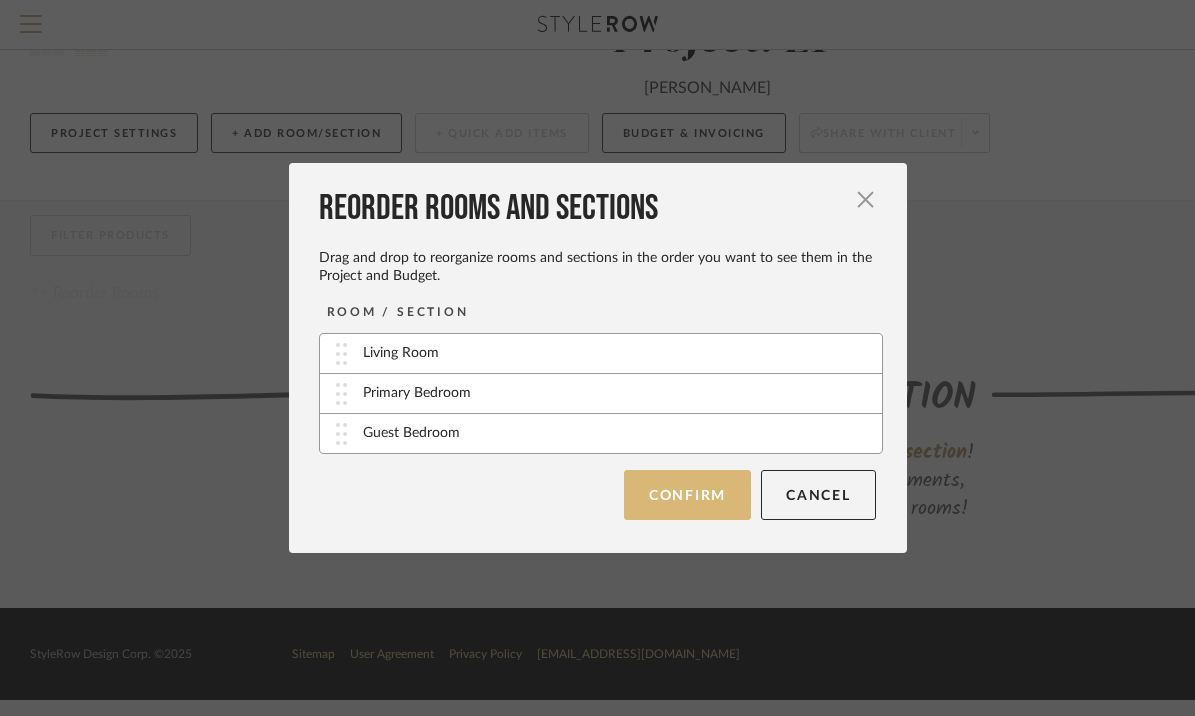 click on "Confirm" at bounding box center [687, 495] 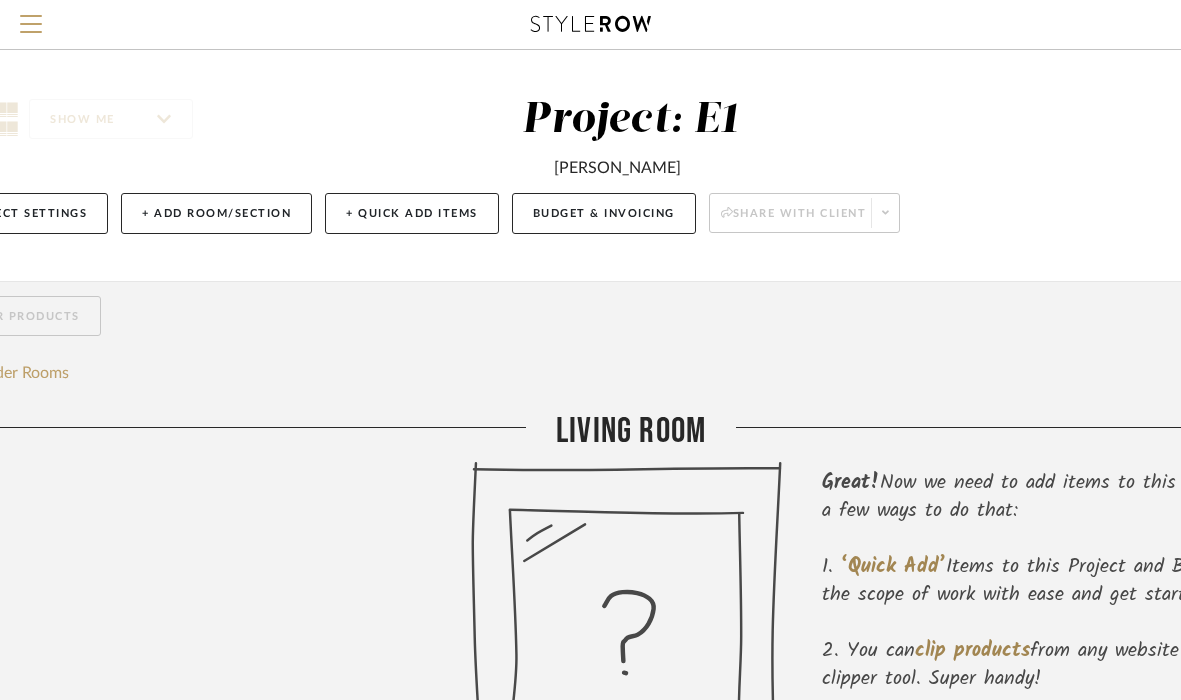 scroll, scrollTop: 0, scrollLeft: 37, axis: horizontal 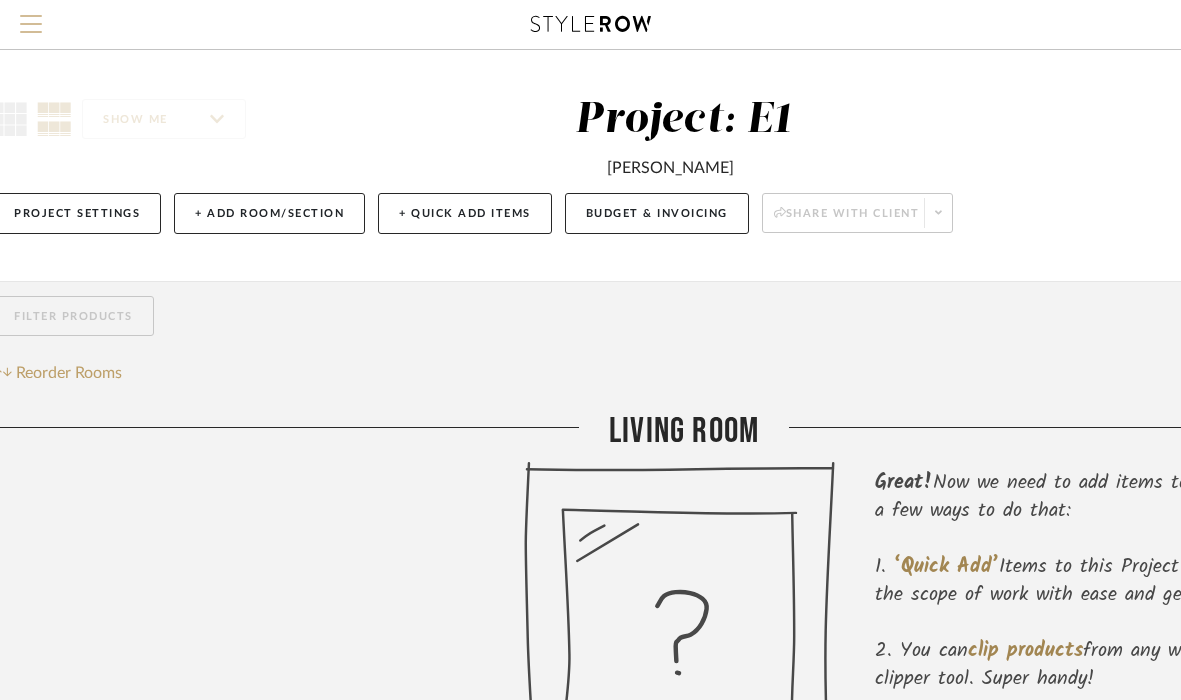 click at bounding box center (31, 16) 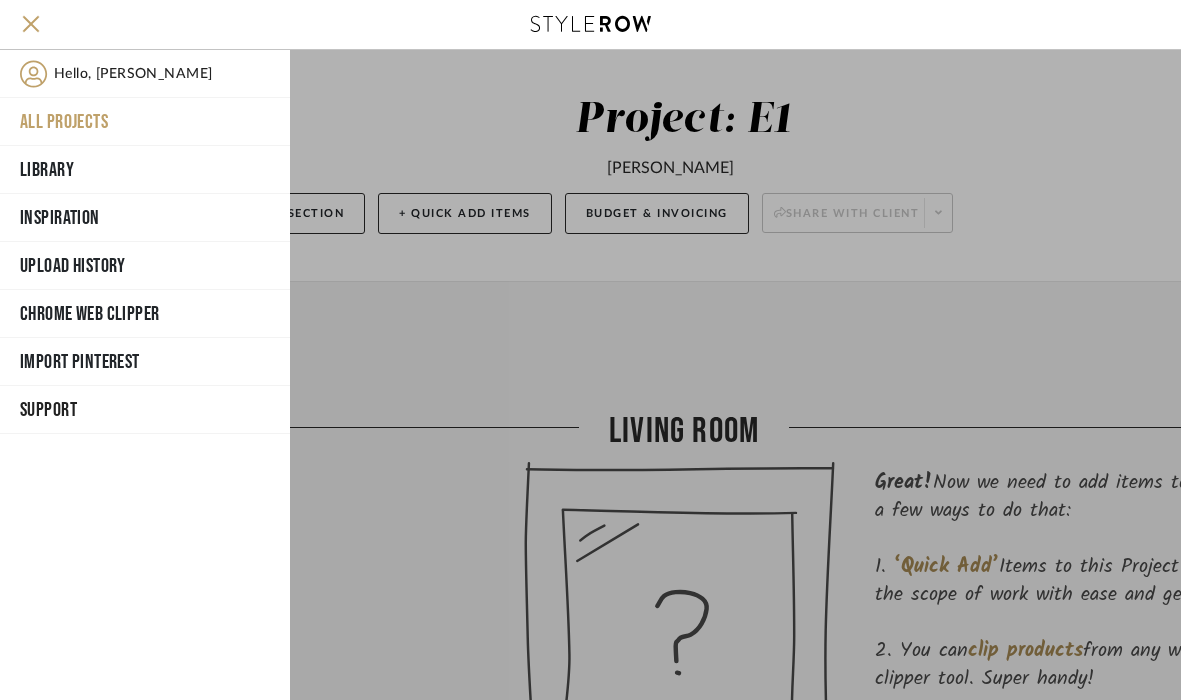click on "All Projects" at bounding box center (145, 122) 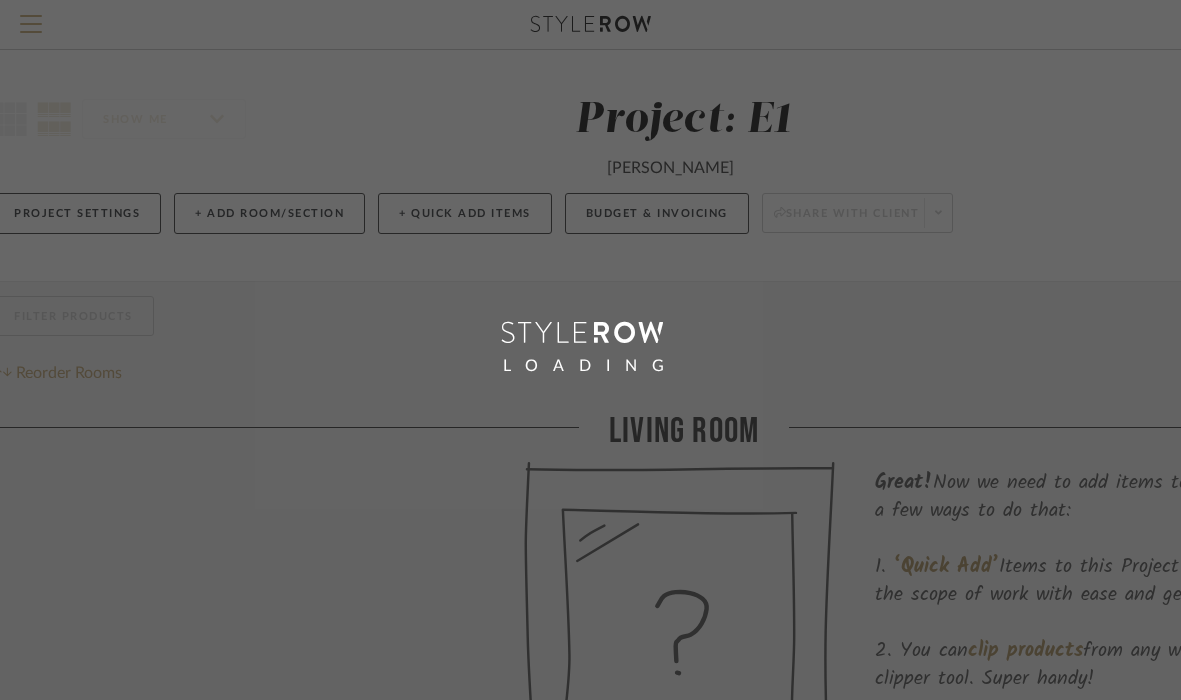 scroll, scrollTop: 0, scrollLeft: 0, axis: both 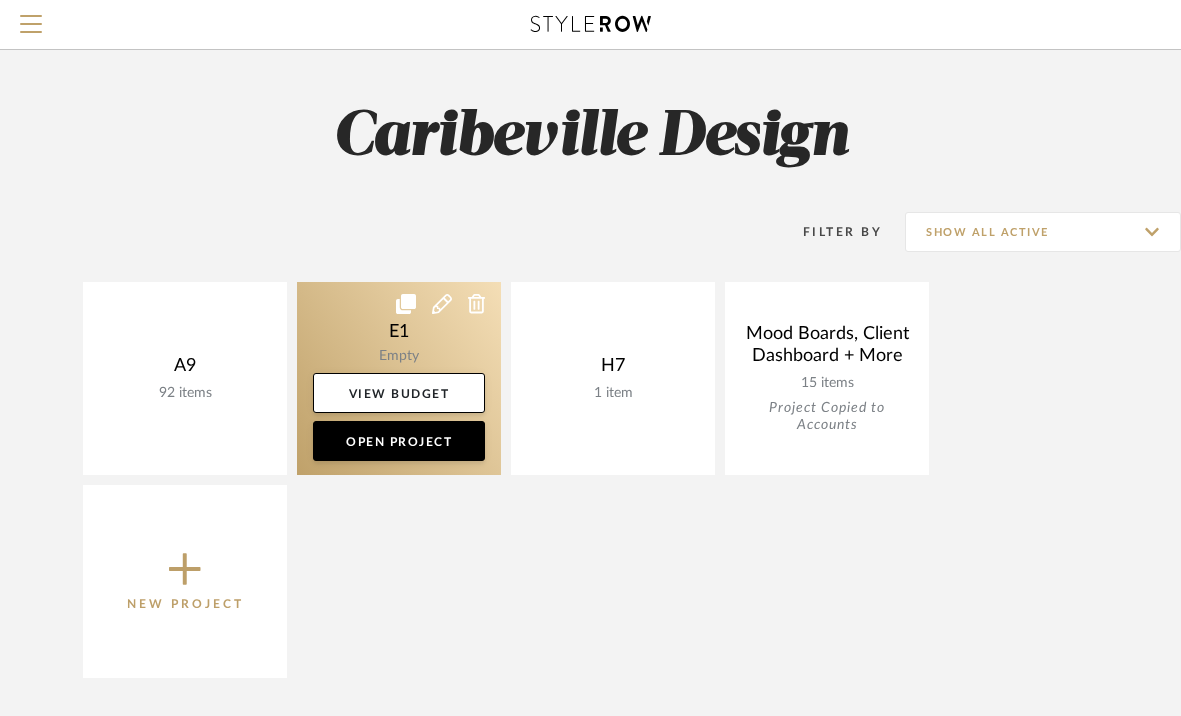 click 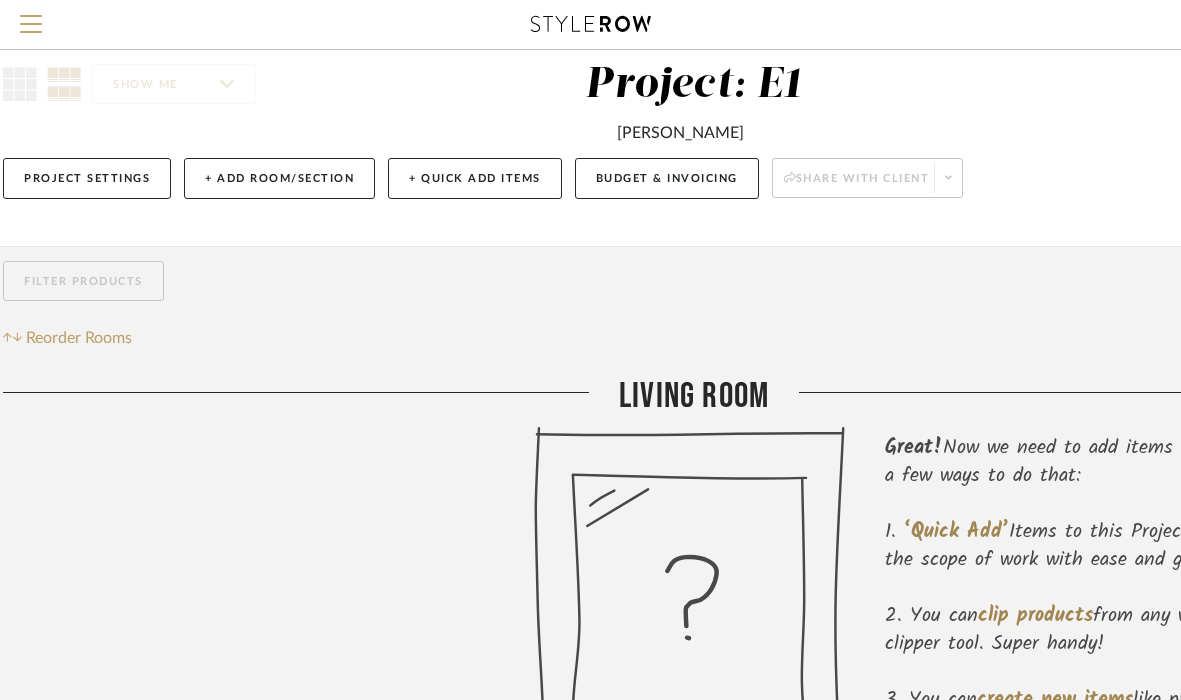 scroll, scrollTop: 42, scrollLeft: 27, axis: both 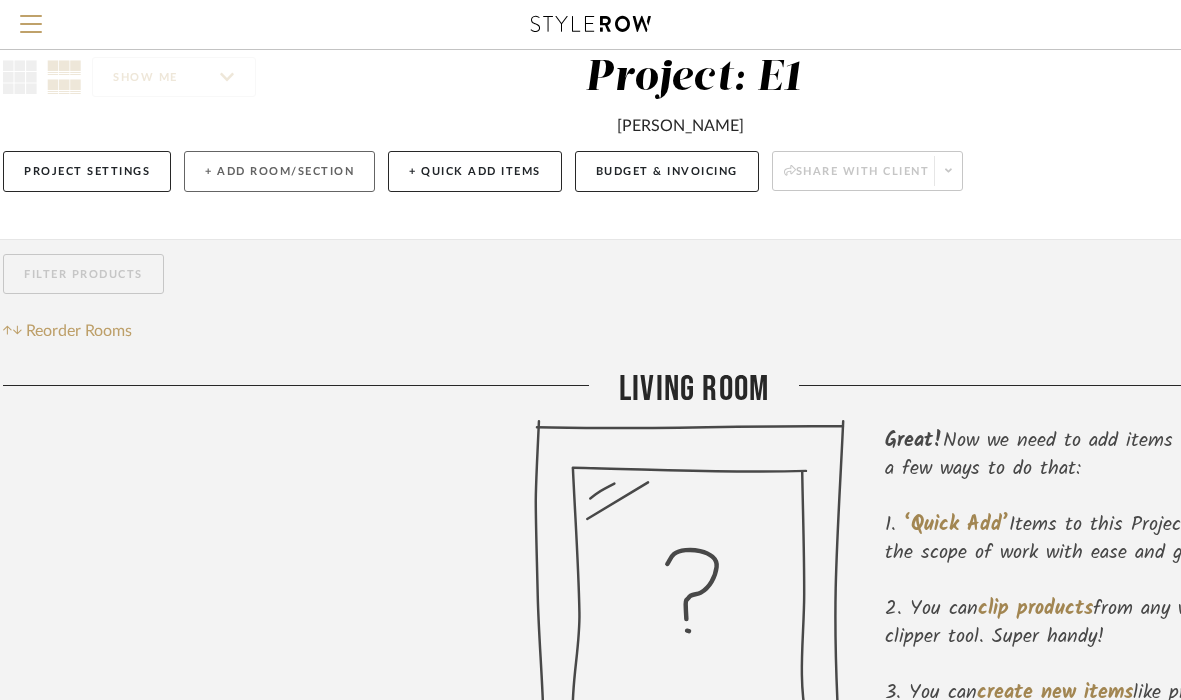 click on "+ Add Room/Section" 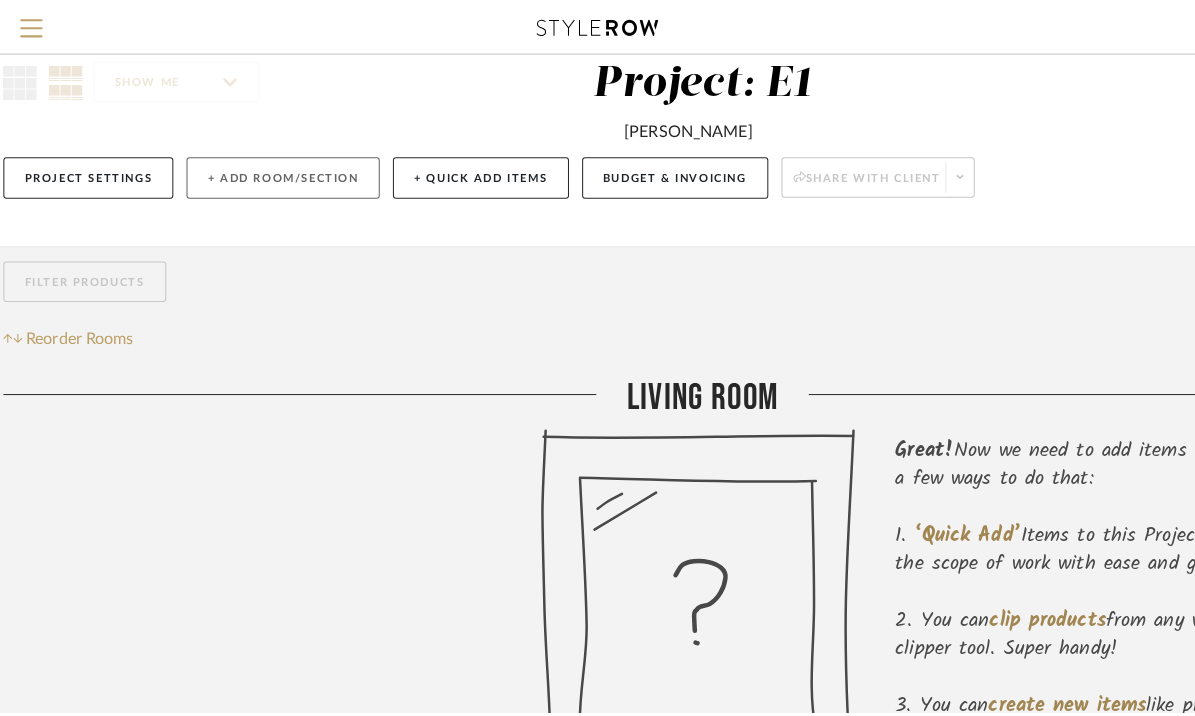 scroll, scrollTop: 0, scrollLeft: 0, axis: both 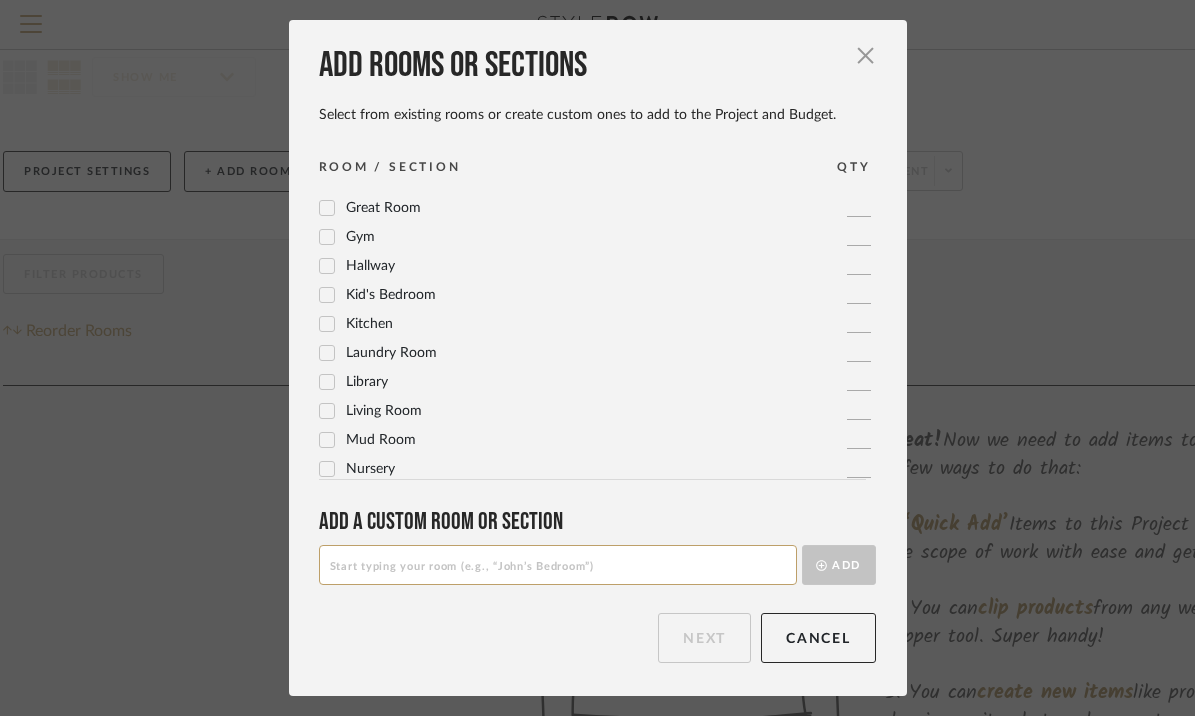click on "Living Room" at bounding box center [370, 412] 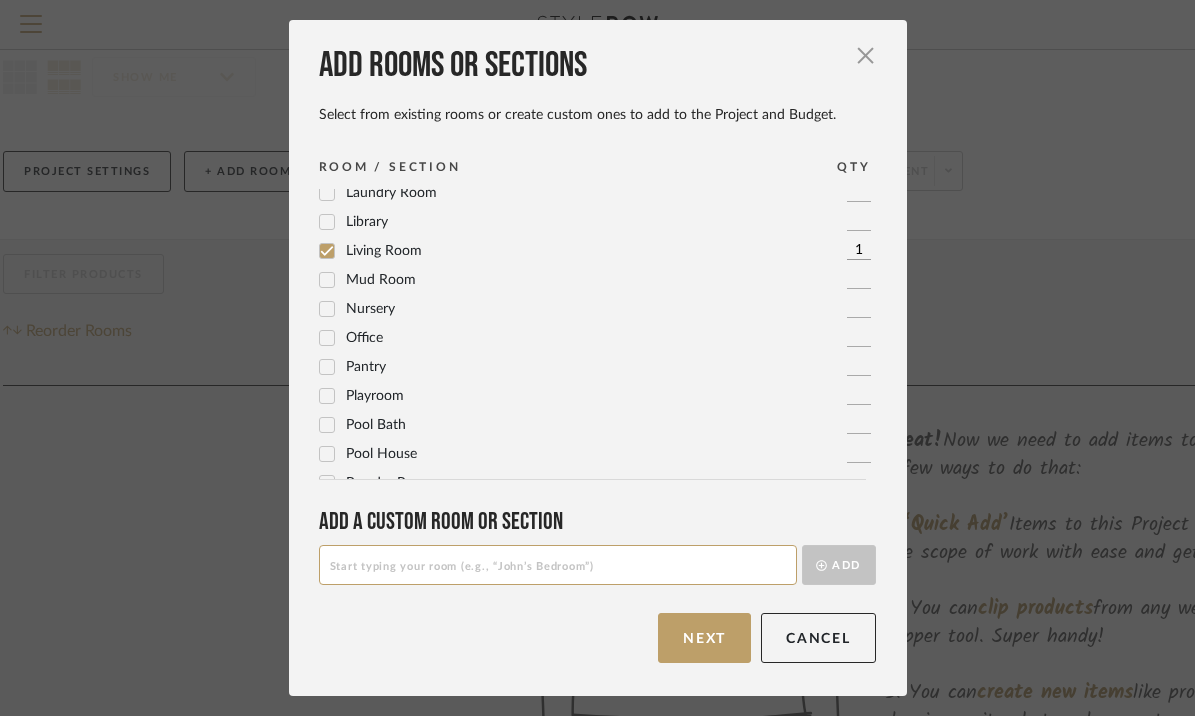 scroll, scrollTop: 667, scrollLeft: 0, axis: vertical 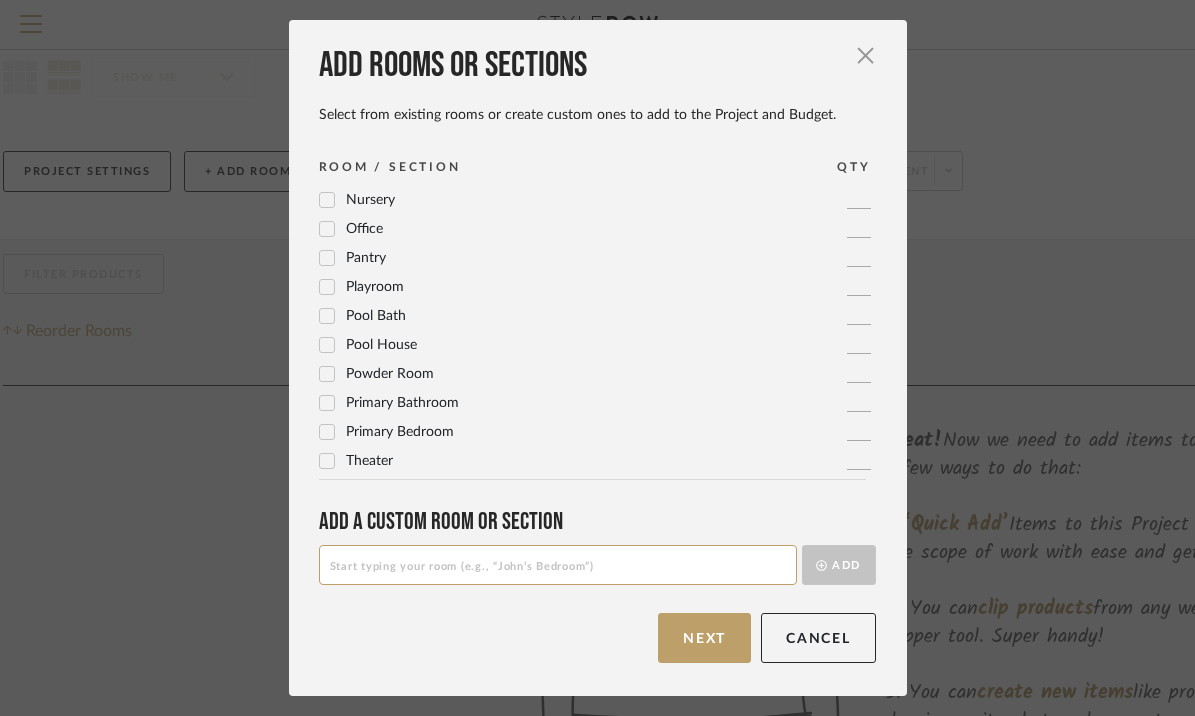 click at bounding box center (558, 565) 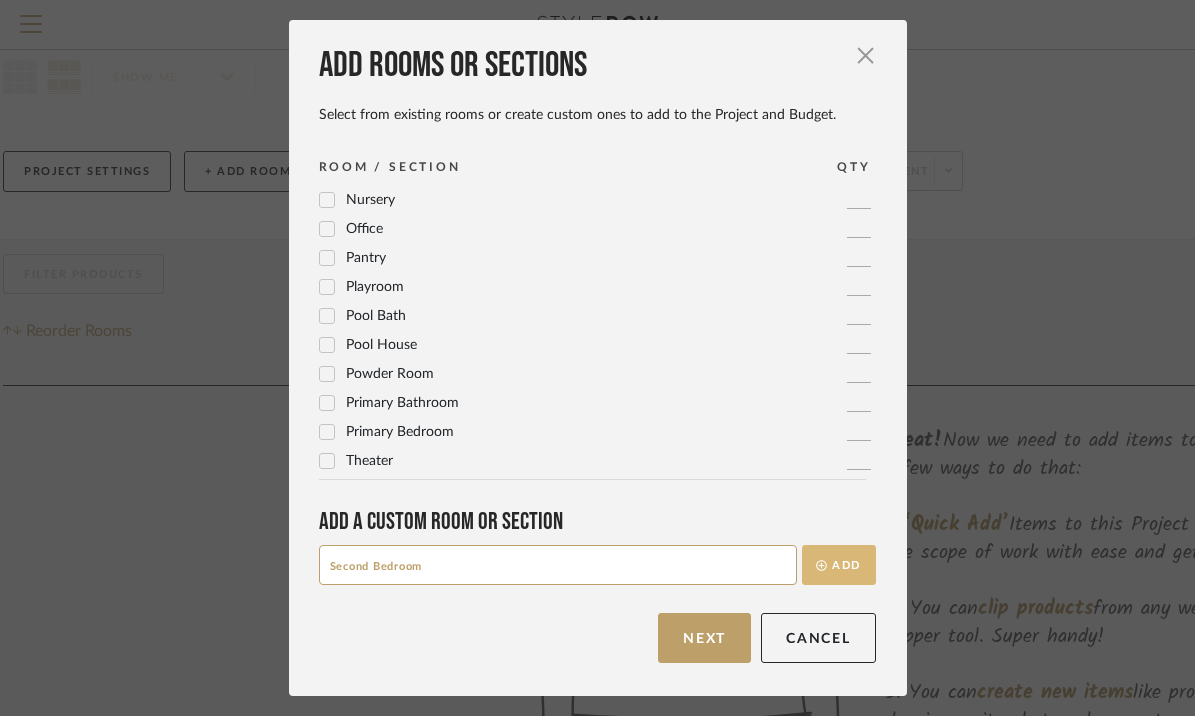 type on "Second Bedroom" 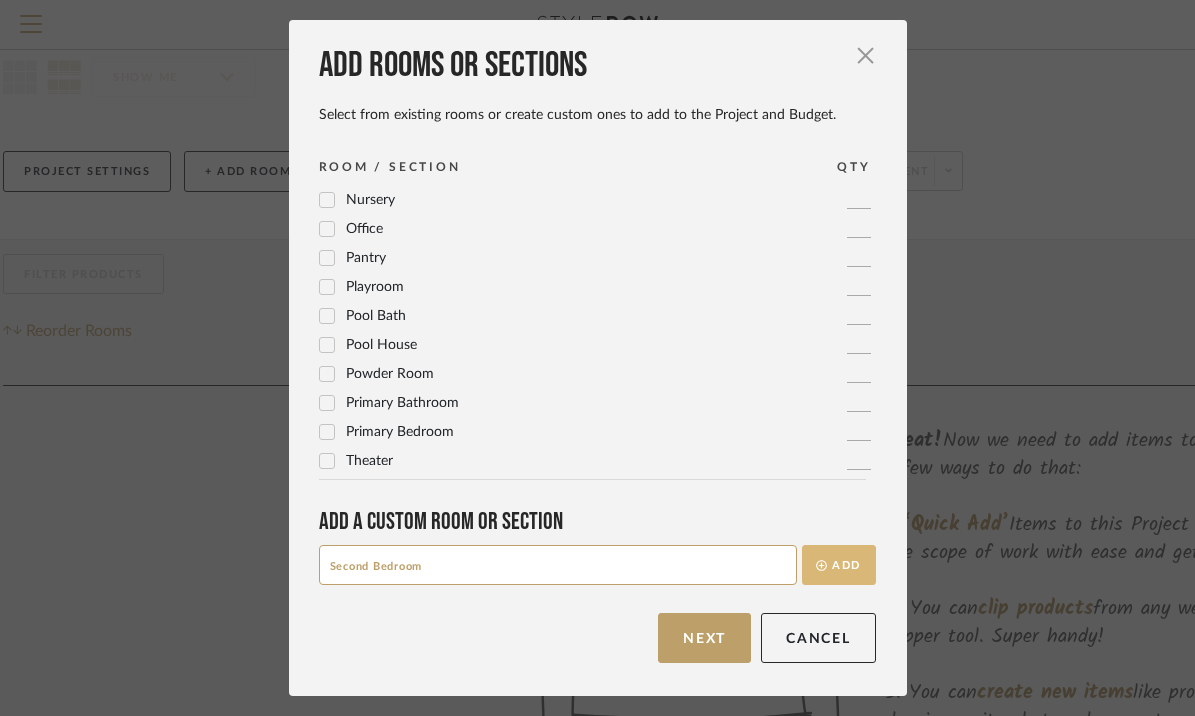 click on "Add" at bounding box center [839, 565] 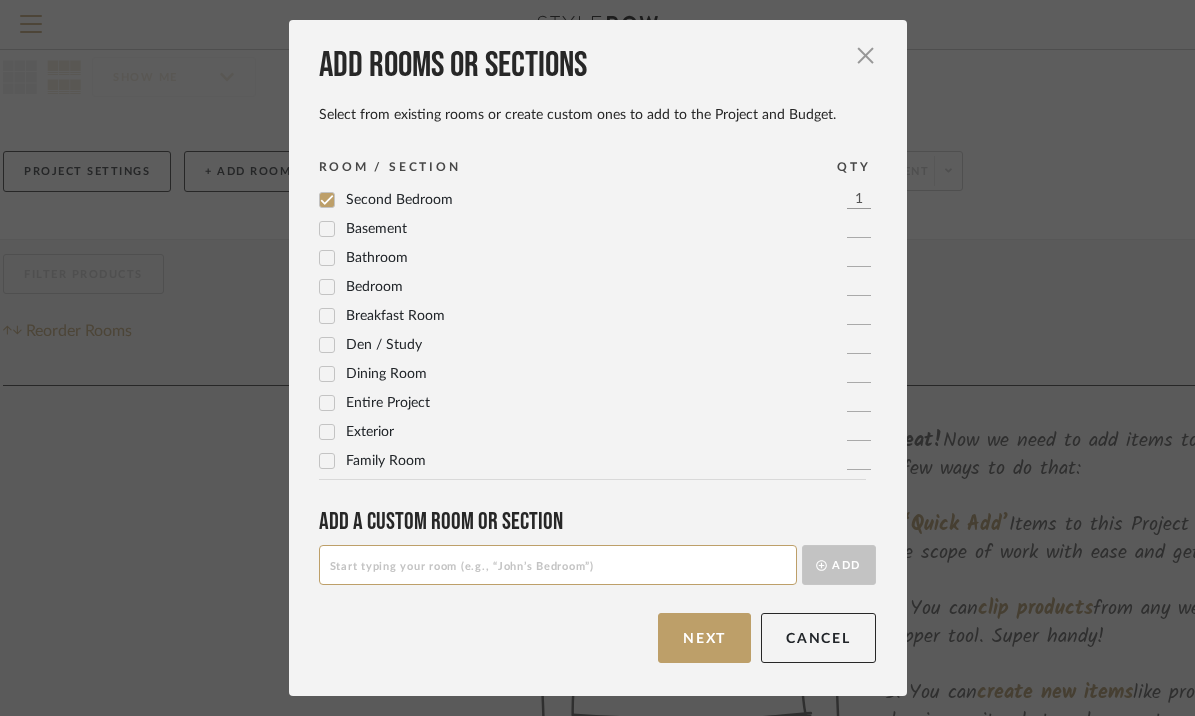 scroll, scrollTop: 1, scrollLeft: 0, axis: vertical 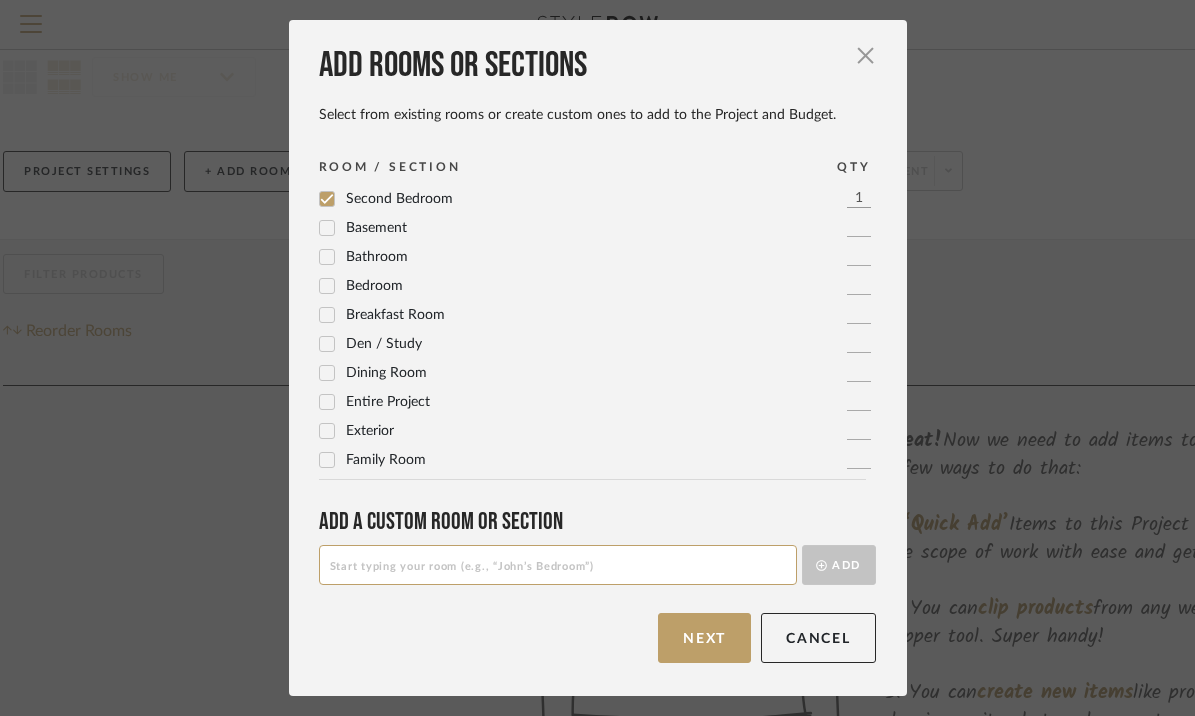 click on "Exterior" at bounding box center [370, 431] 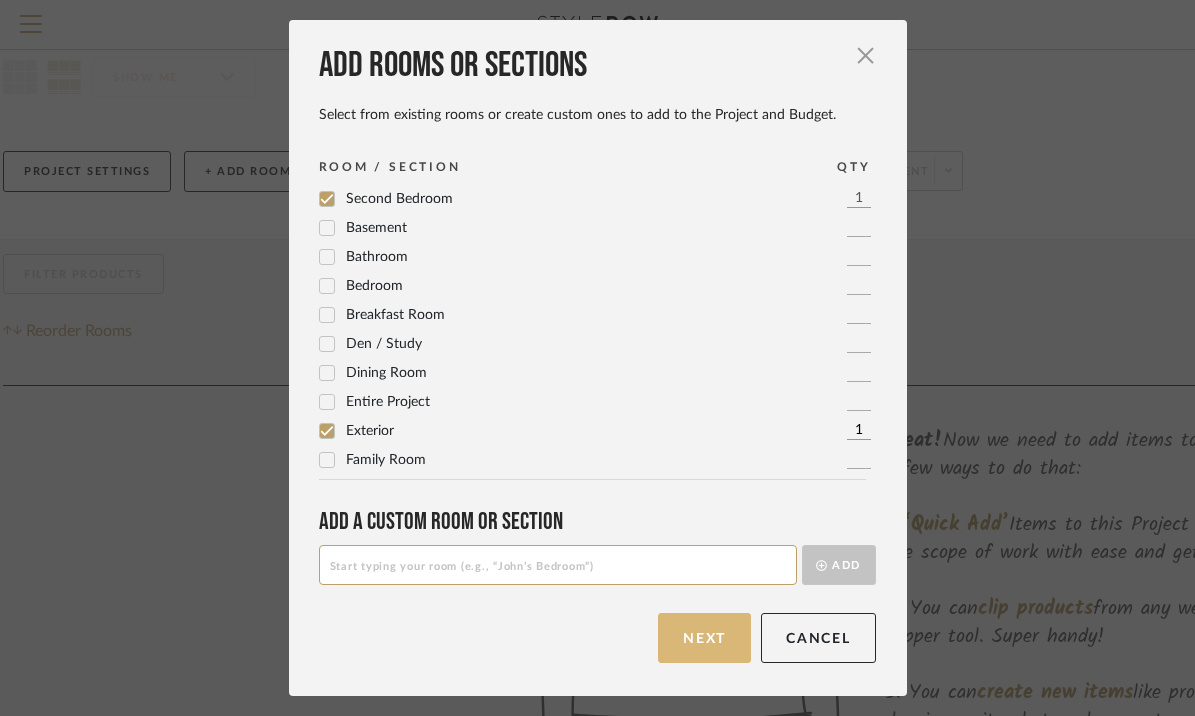 click on "Next" at bounding box center (704, 638) 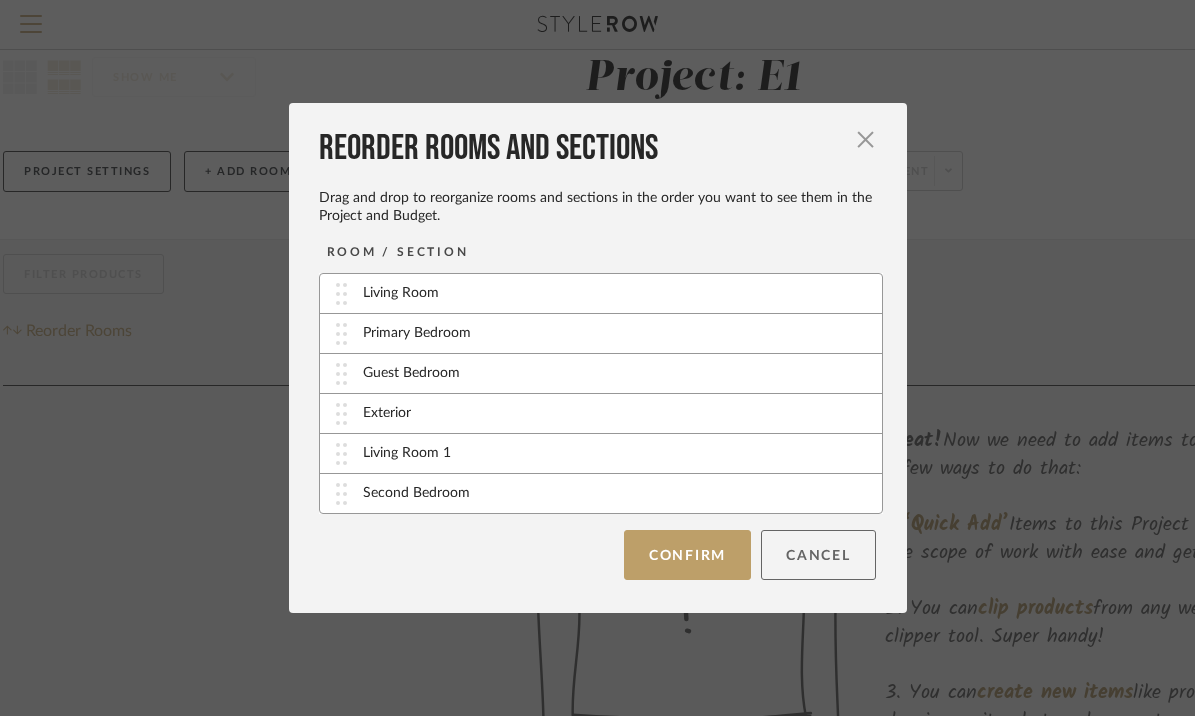 click on "Cancel" at bounding box center (818, 555) 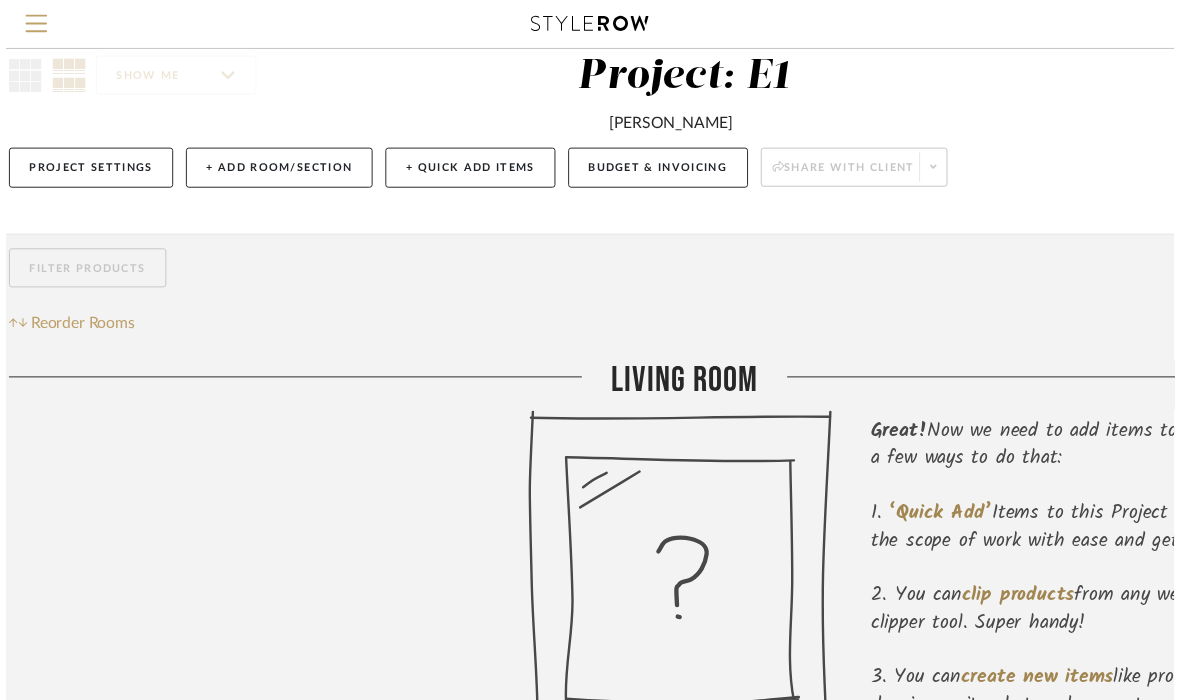 scroll, scrollTop: 42, scrollLeft: 27, axis: both 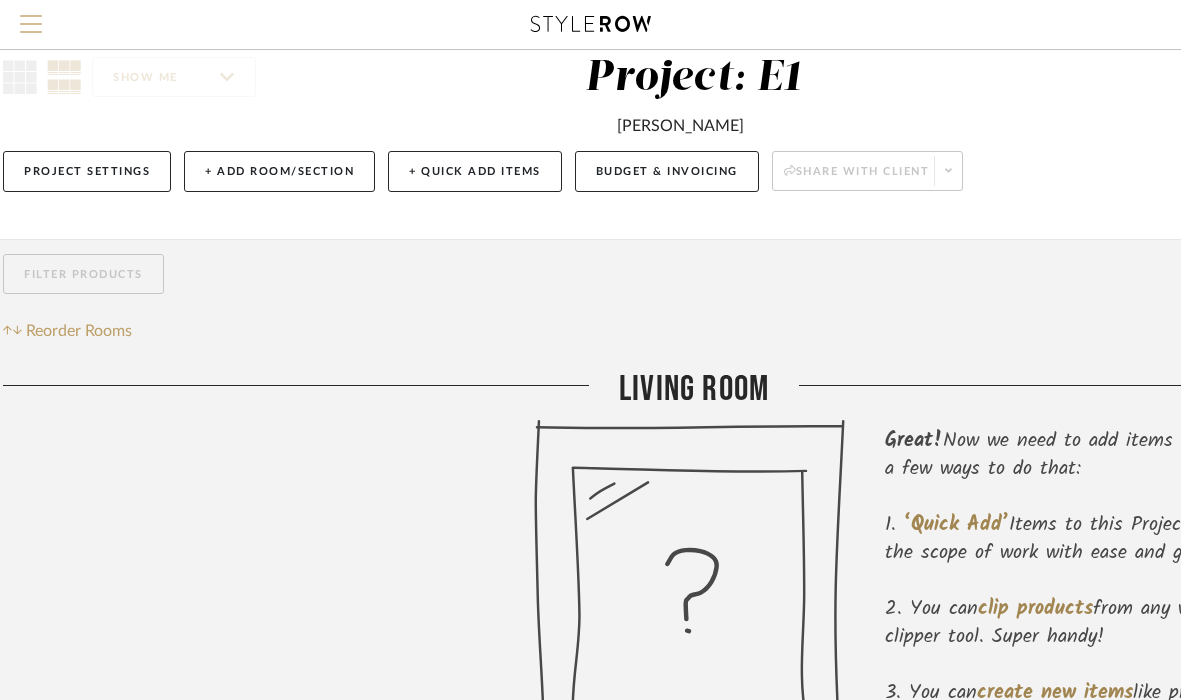 click at bounding box center [31, 30] 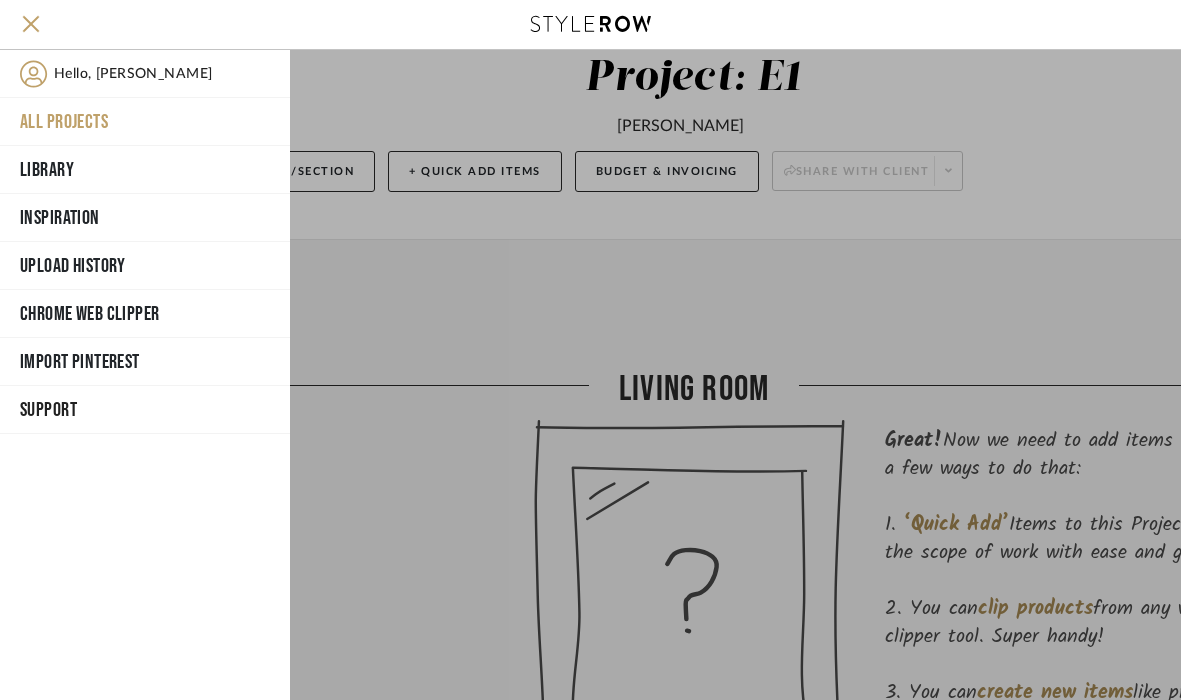 click on "All Projects" at bounding box center [145, 122] 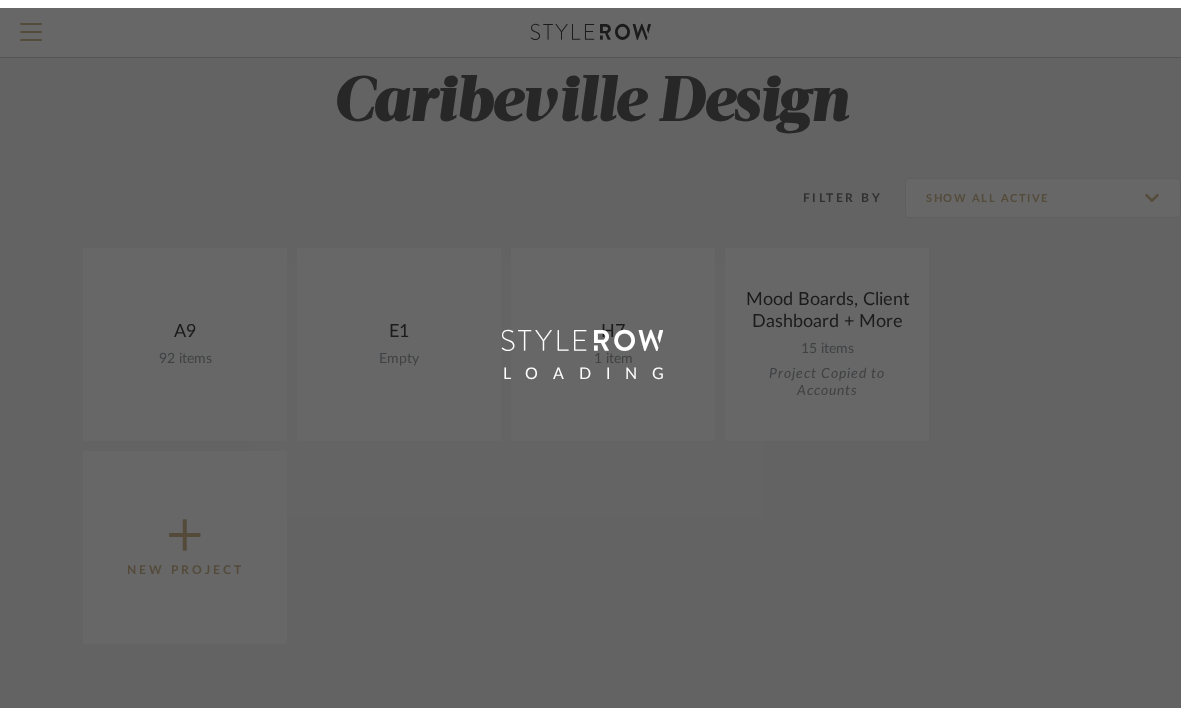 scroll, scrollTop: 42, scrollLeft: 0, axis: vertical 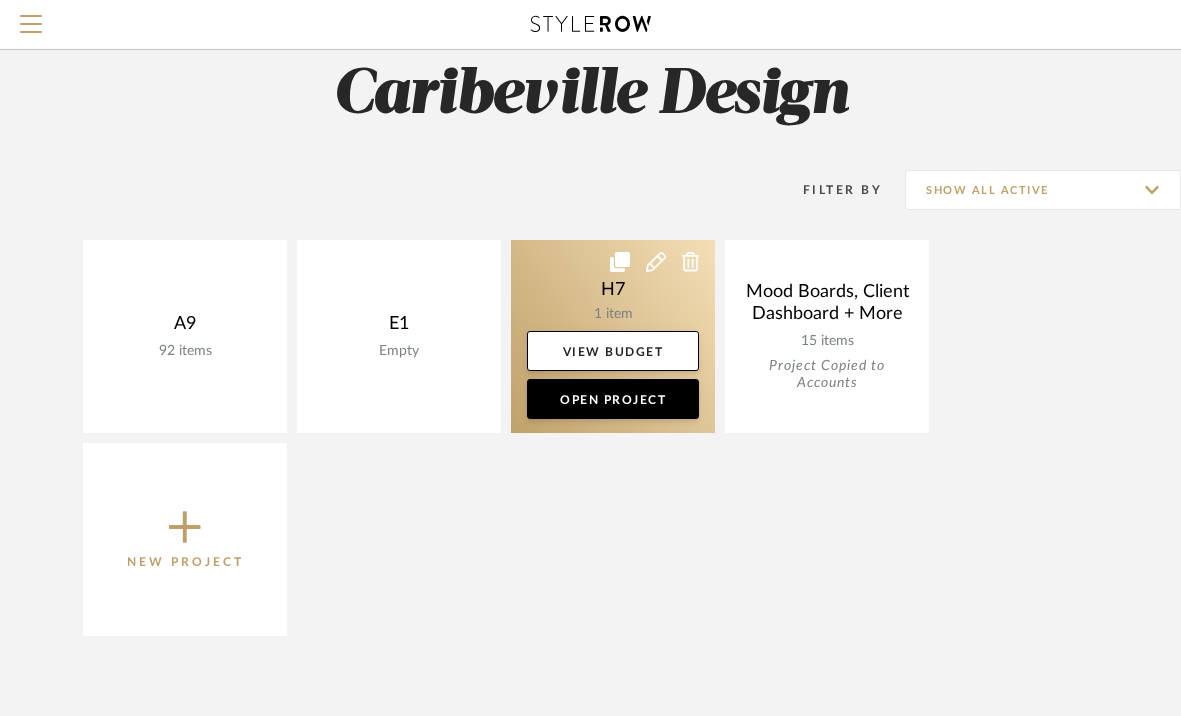 click 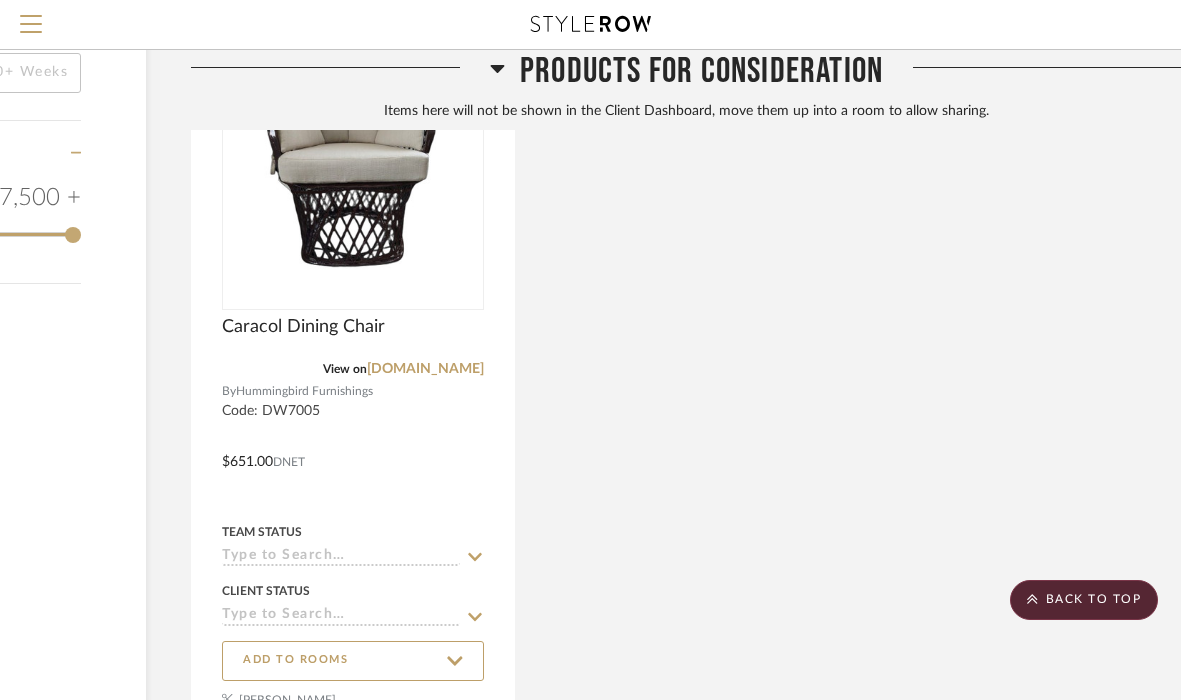 scroll, scrollTop: 1643, scrollLeft: 230, axis: both 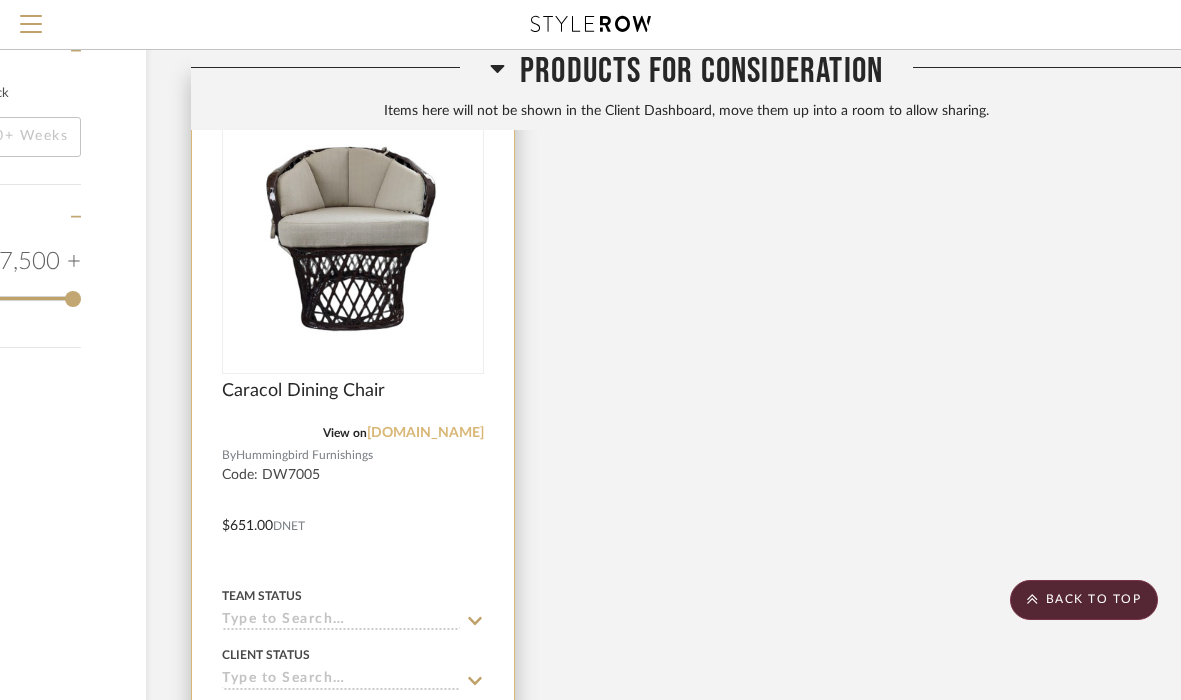 click on "[DOMAIN_NAME]" at bounding box center [425, 433] 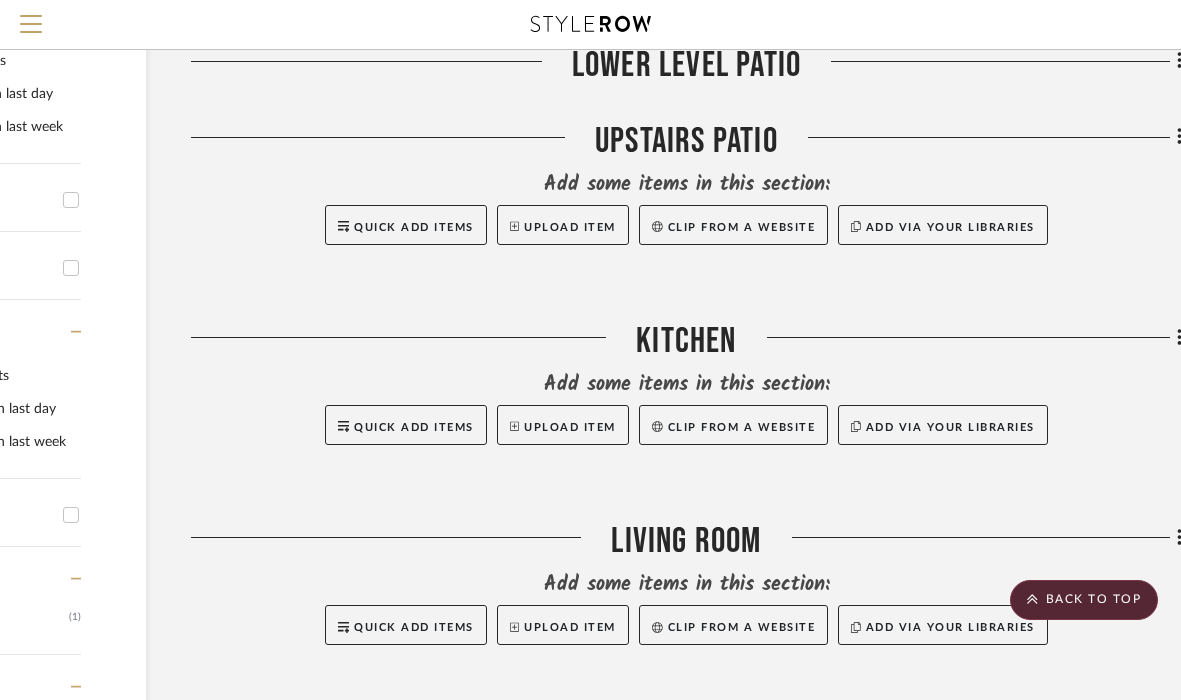 scroll, scrollTop: 333, scrollLeft: 230, axis: both 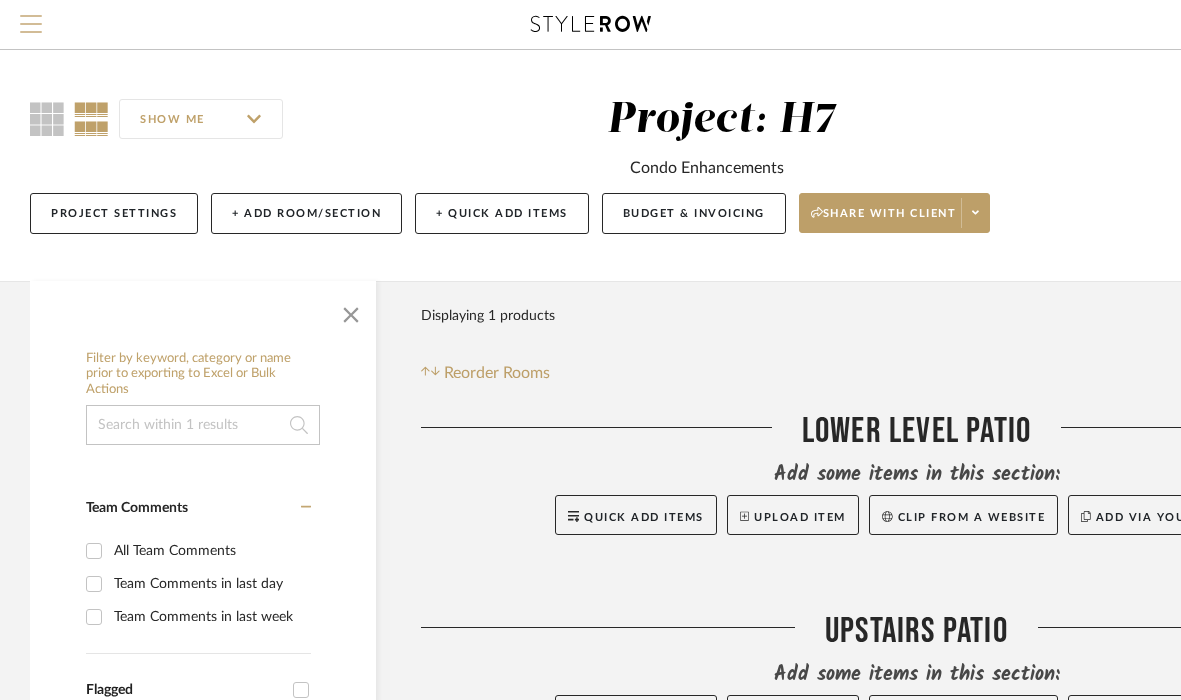 click at bounding box center [31, 30] 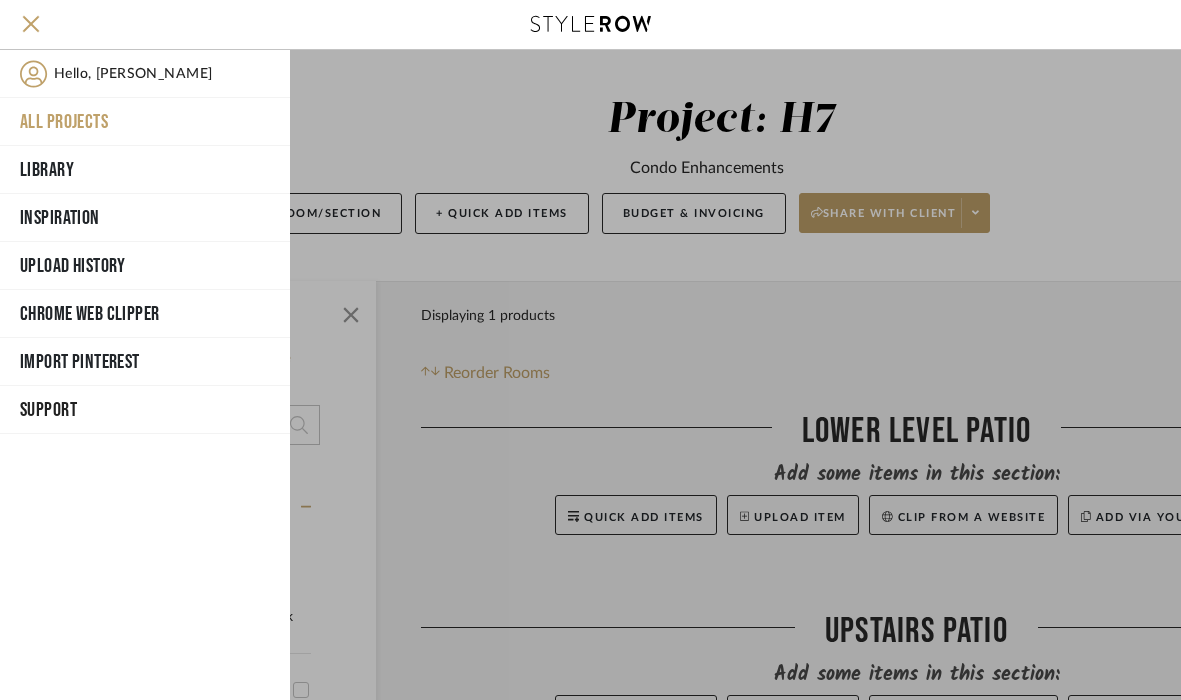 click on "All Projects" at bounding box center (145, 122) 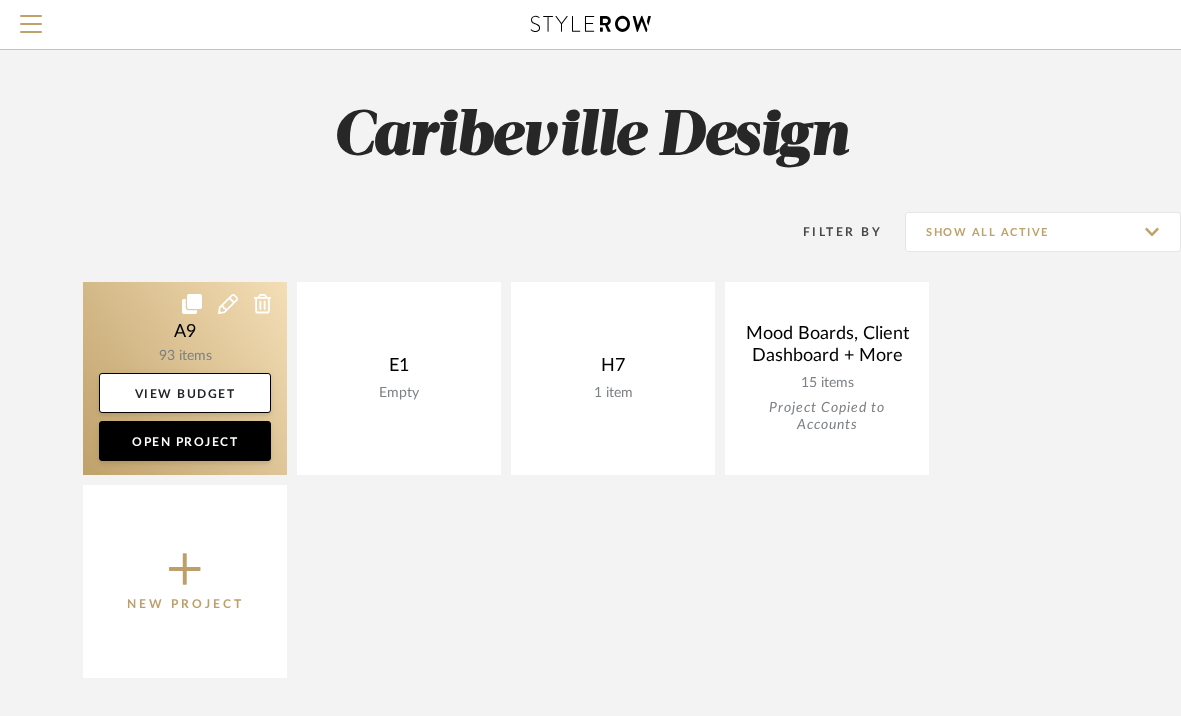click 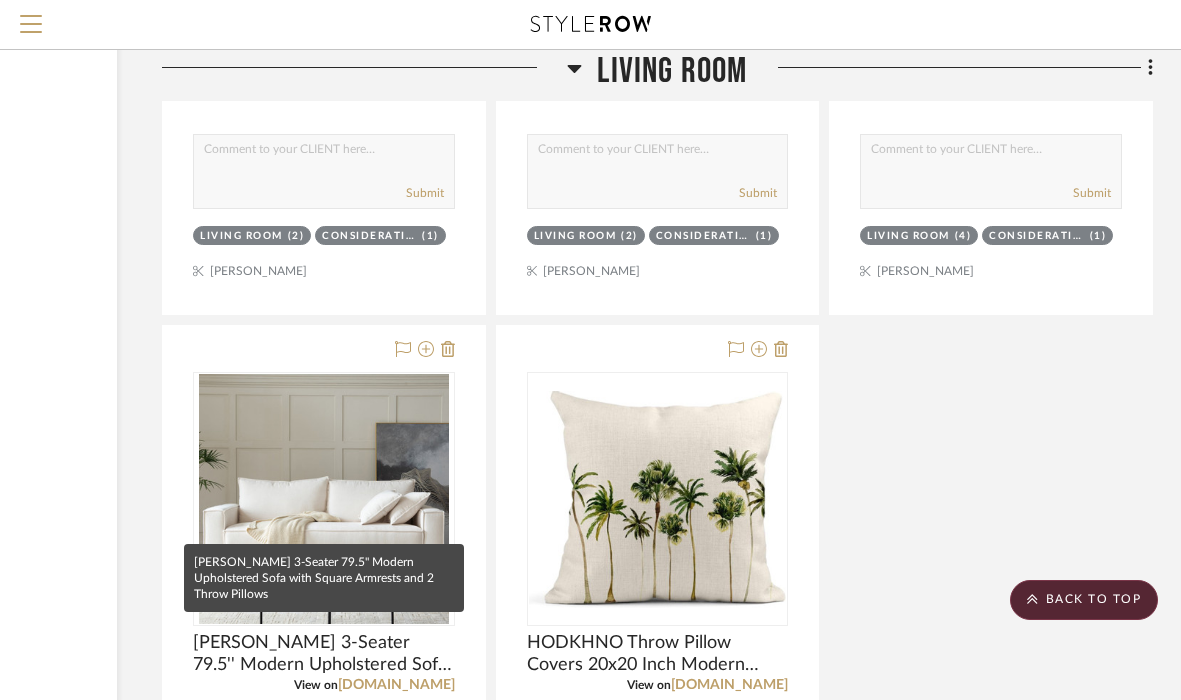 scroll, scrollTop: 5981, scrollLeft: 259, axis: both 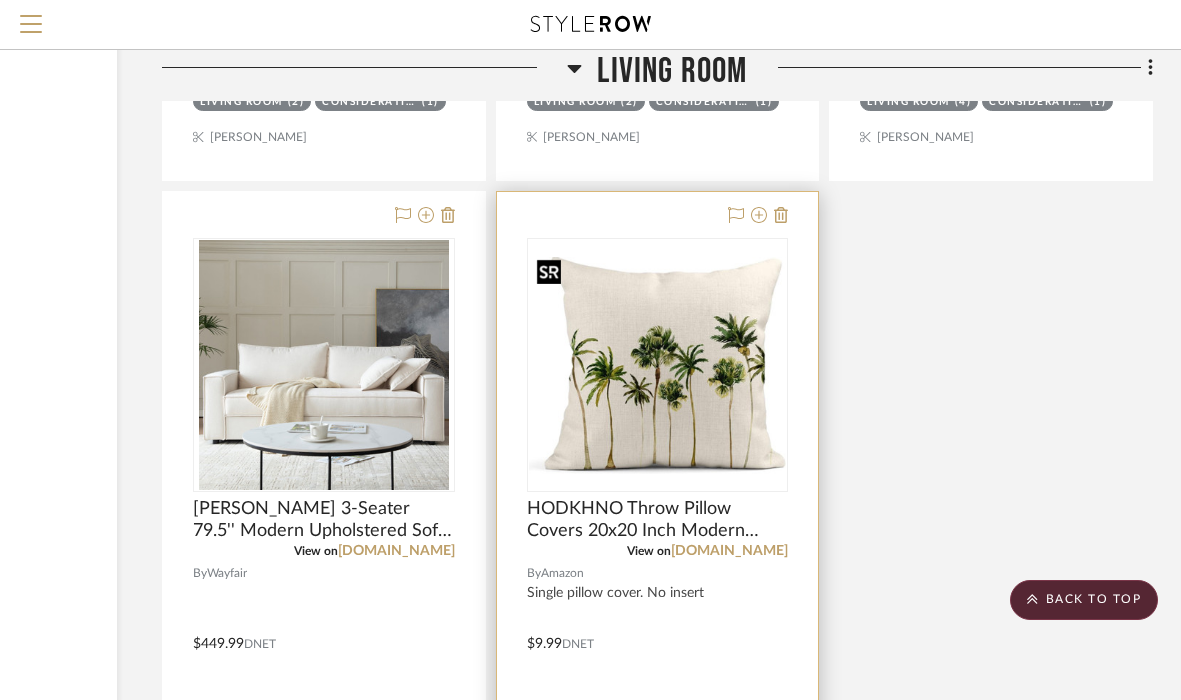 click at bounding box center [658, 365] 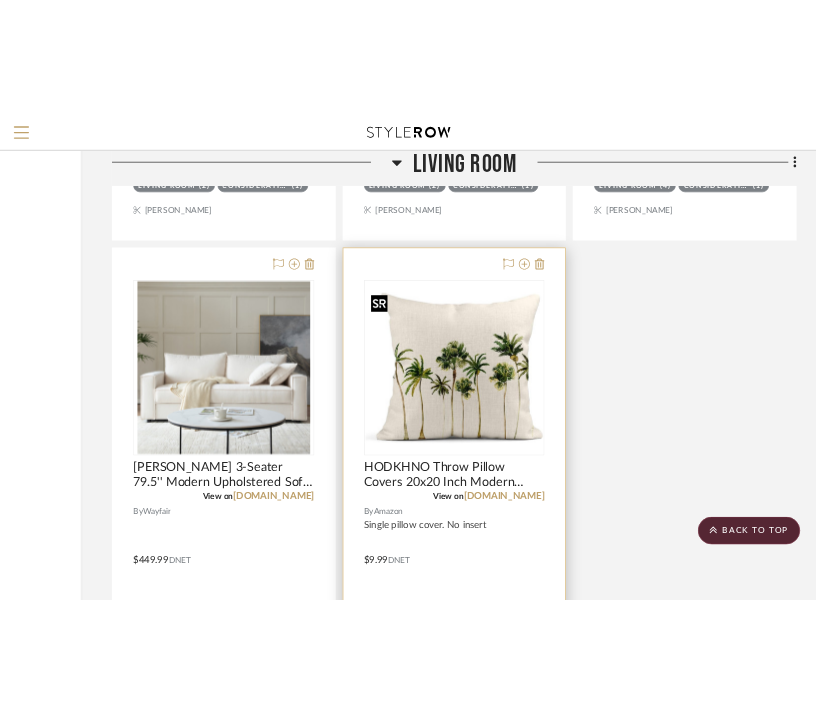 scroll, scrollTop: 0, scrollLeft: 0, axis: both 